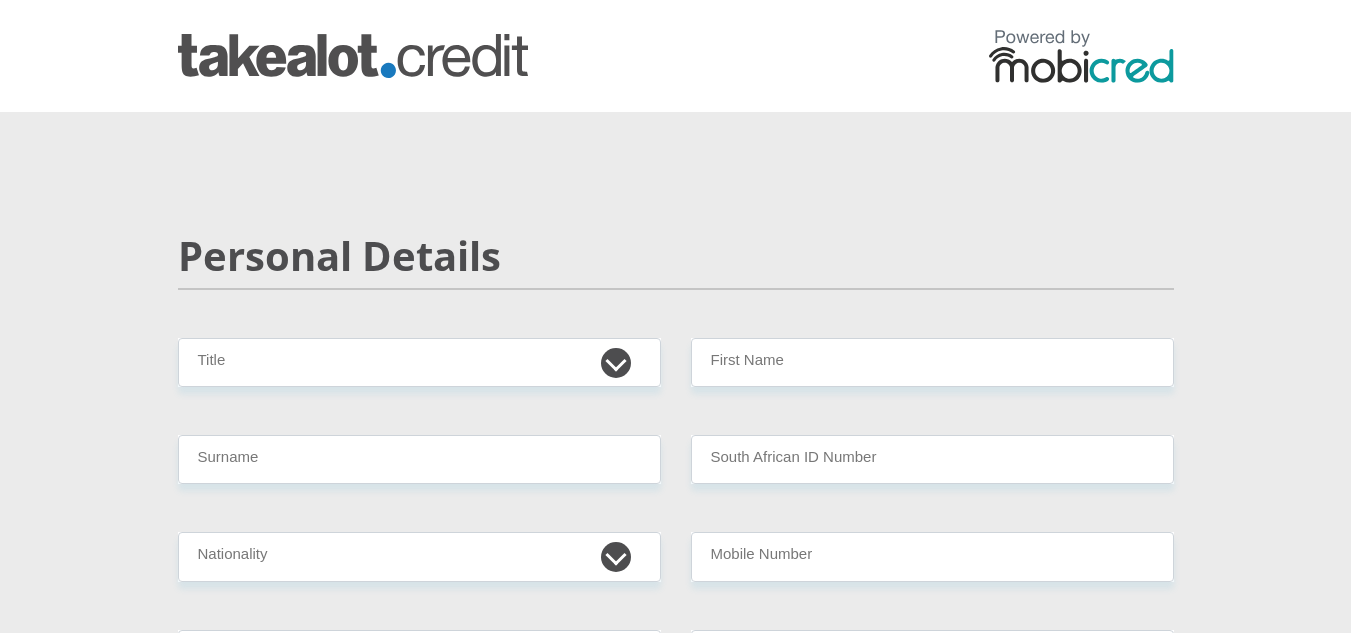 scroll, scrollTop: 0, scrollLeft: 0, axis: both 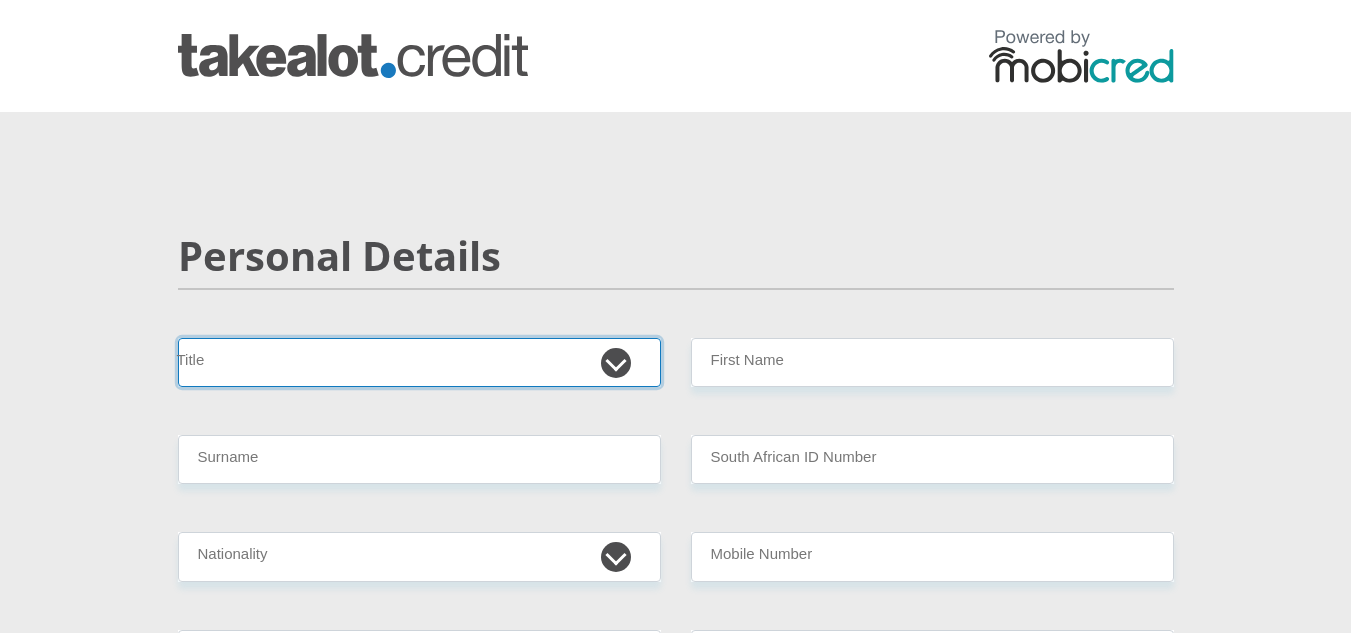 click on "Mr
Ms
Mrs
Dr
Other" at bounding box center [419, 362] 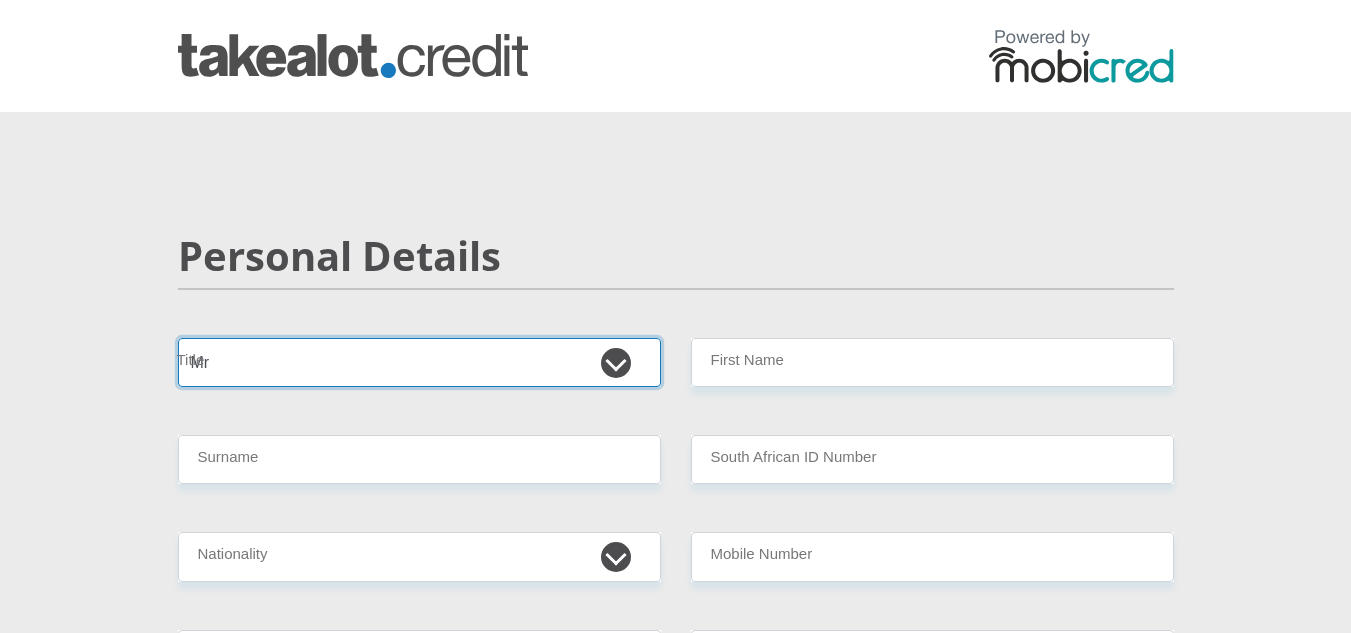click on "Mr
Ms
Mrs
Dr
Other" at bounding box center [419, 362] 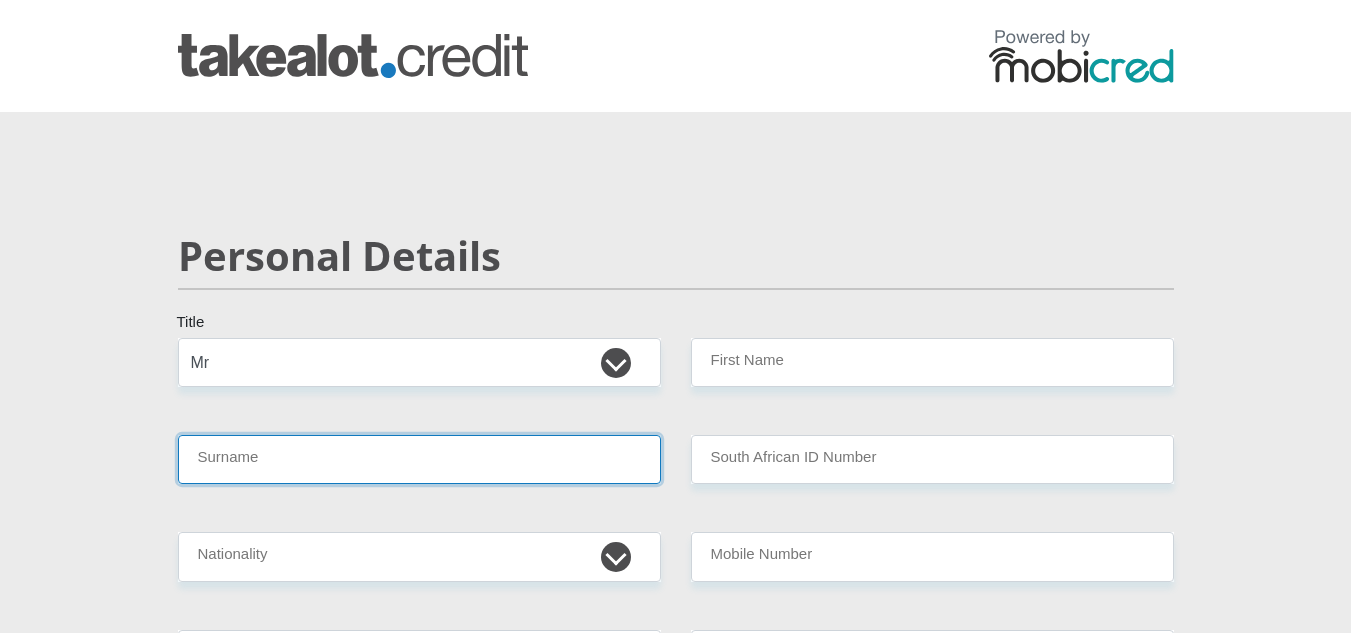 click on "Surname" at bounding box center (419, 459) 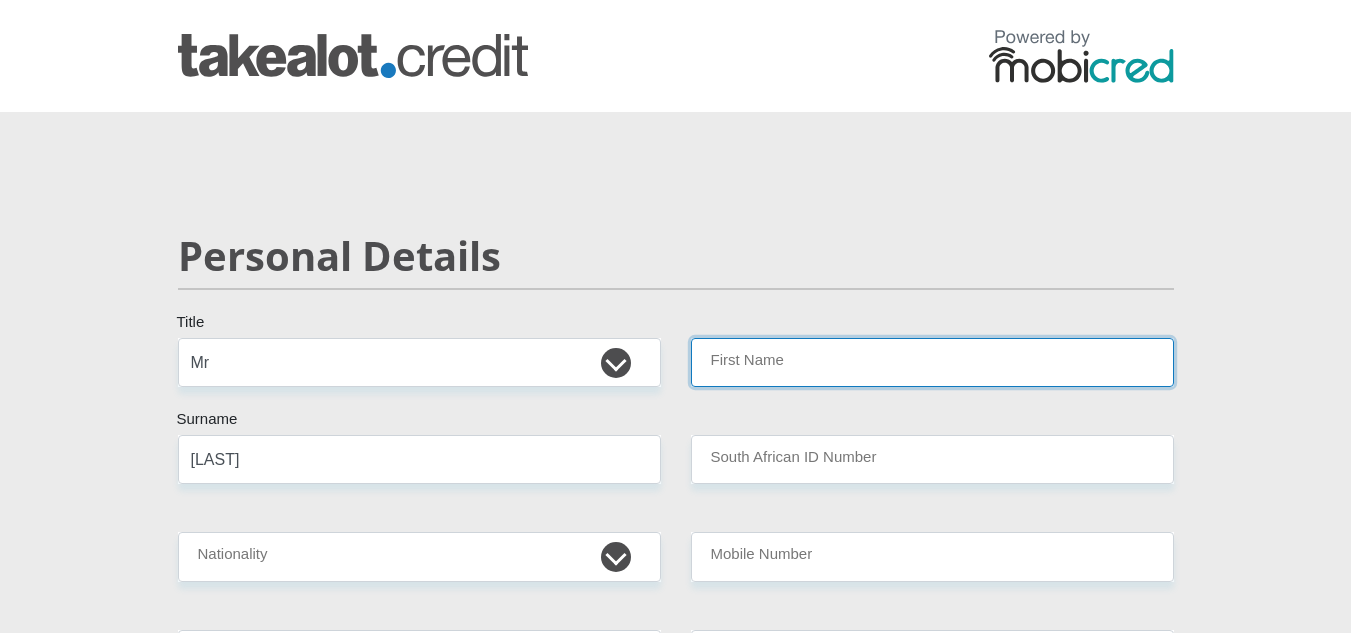 type on "[FIRST]" 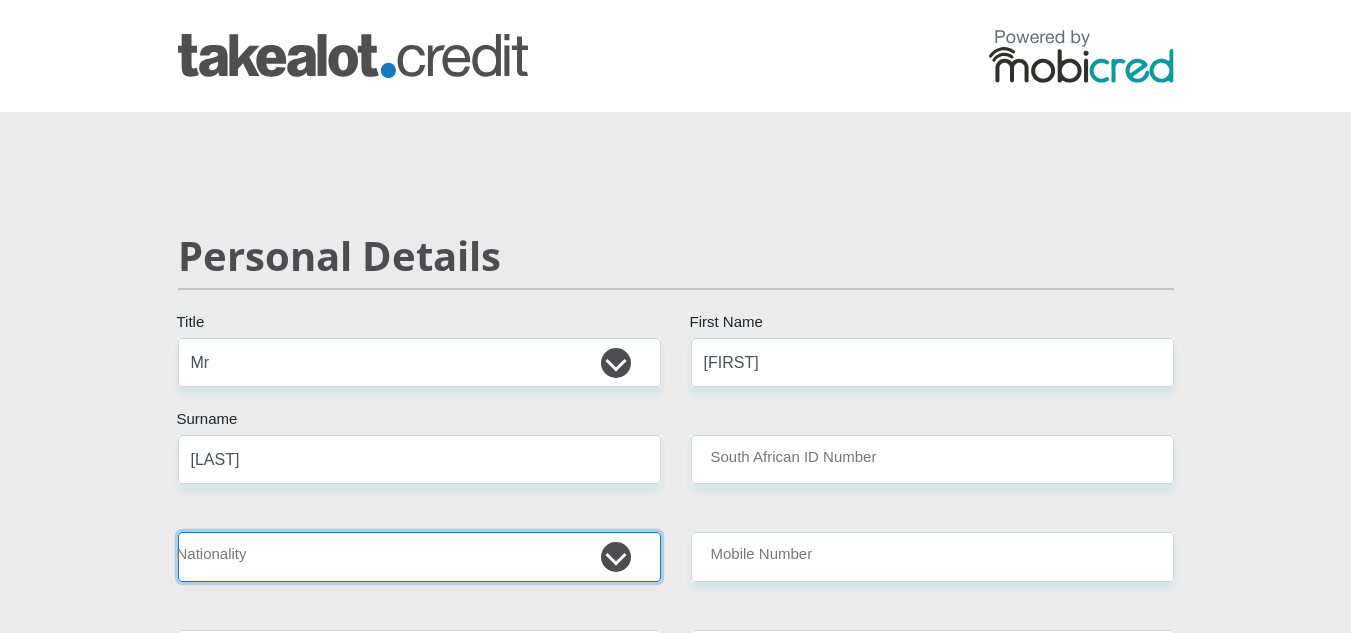 select on "ZAF" 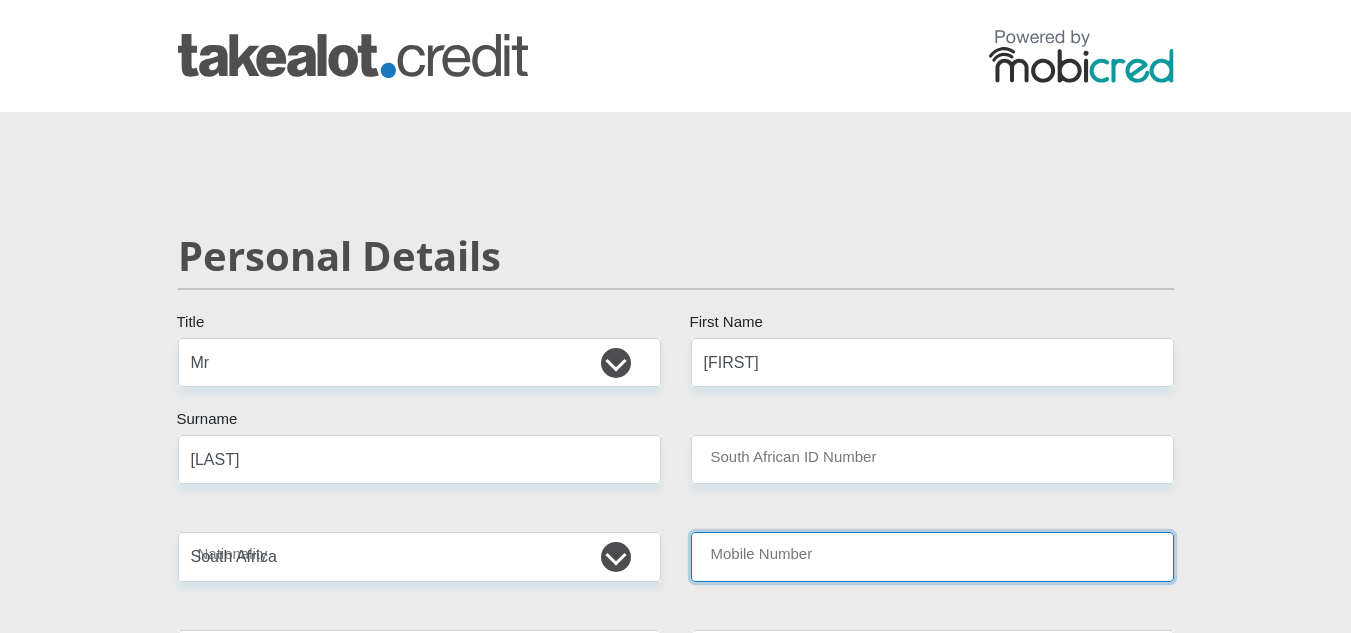 type on "[PHONE]" 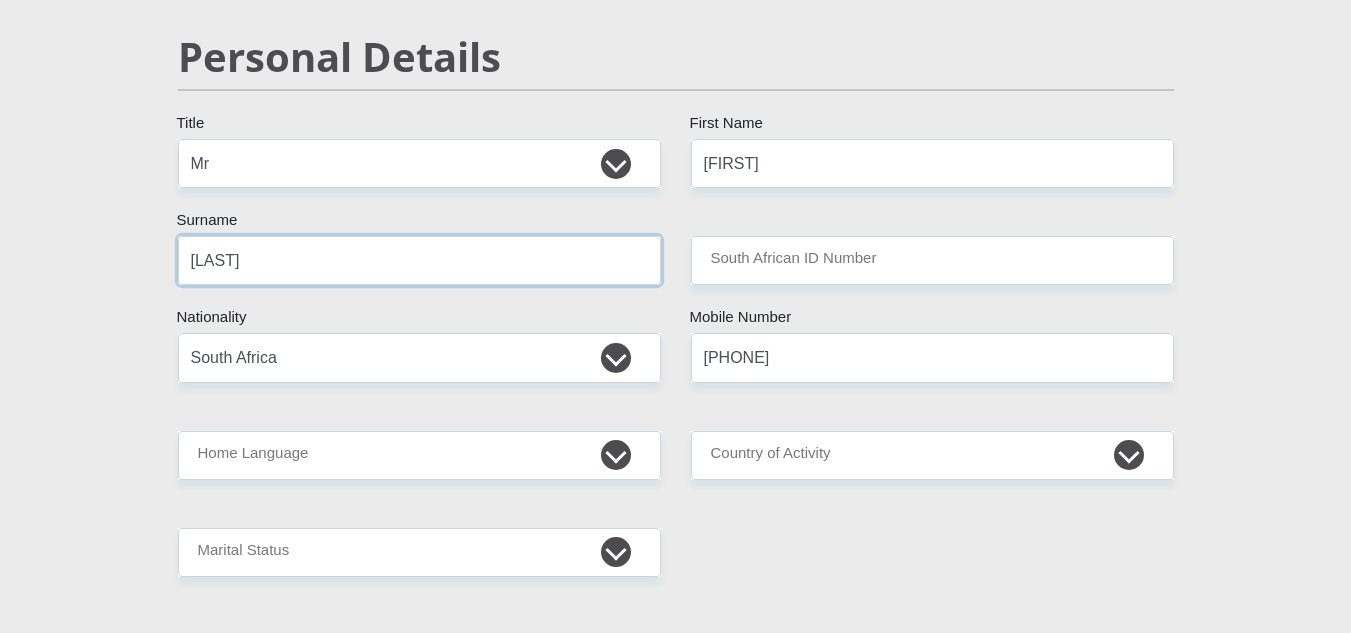 scroll, scrollTop: 200, scrollLeft: 0, axis: vertical 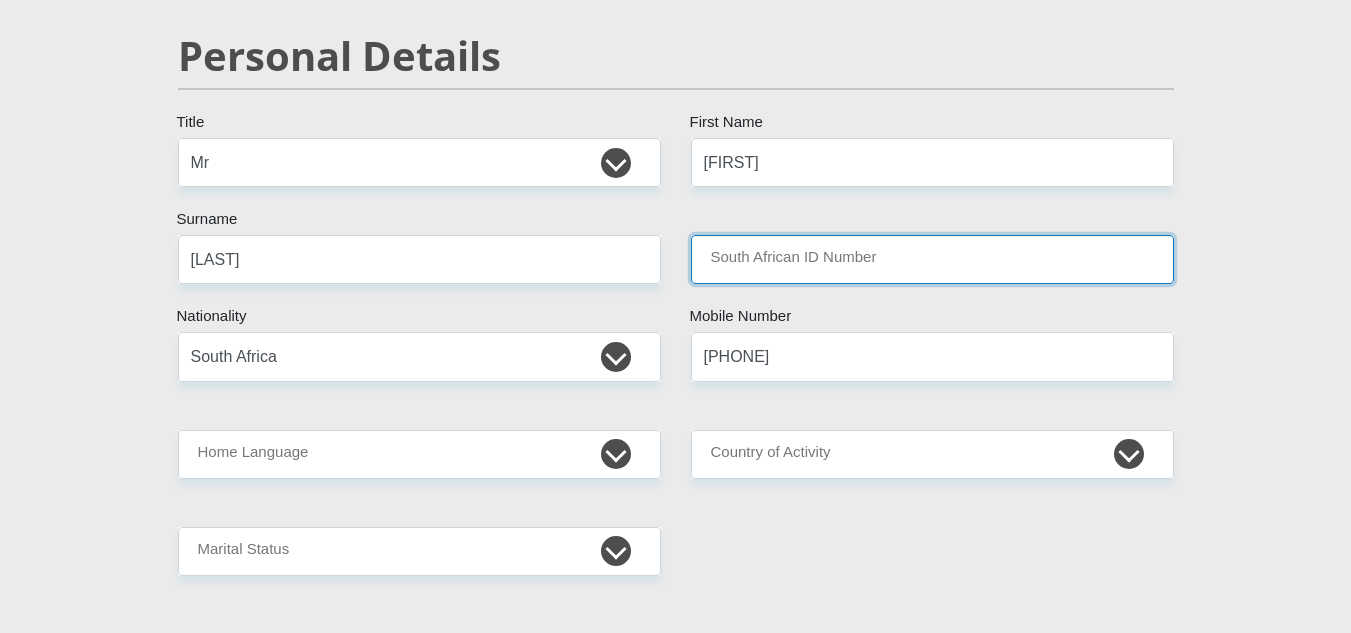 click on "South African ID Number" at bounding box center [932, 259] 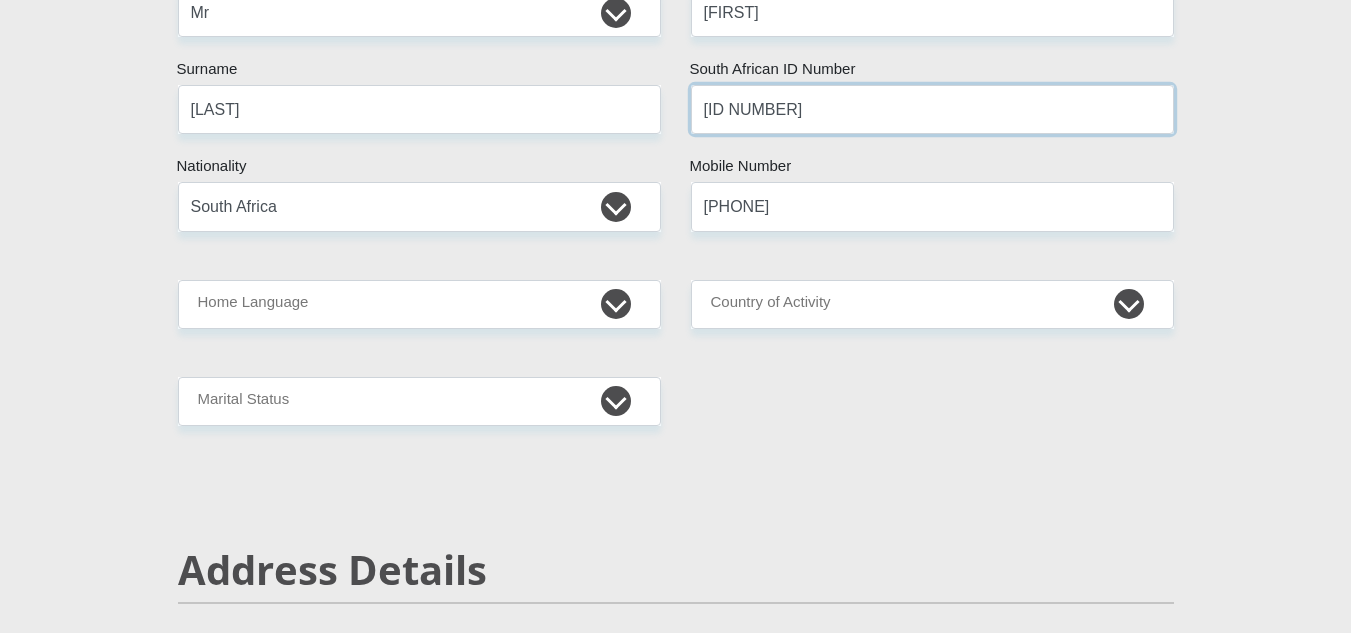 scroll, scrollTop: 400, scrollLeft: 0, axis: vertical 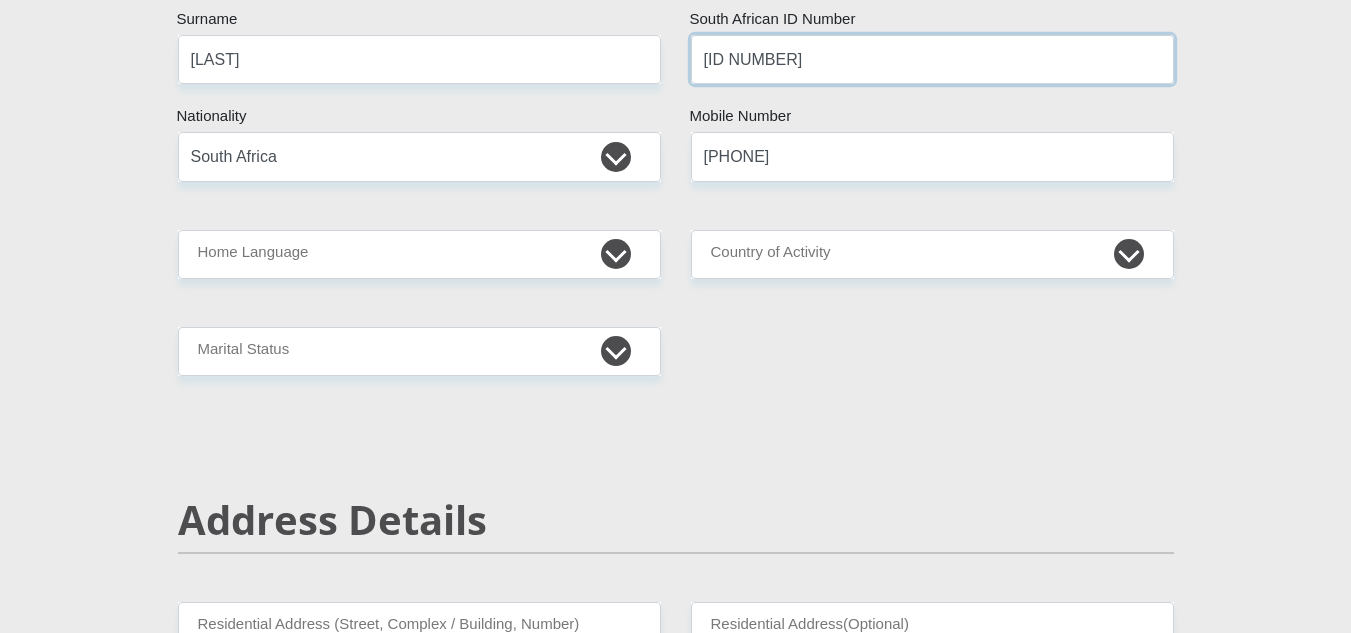 type on "[ID NUMBER]" 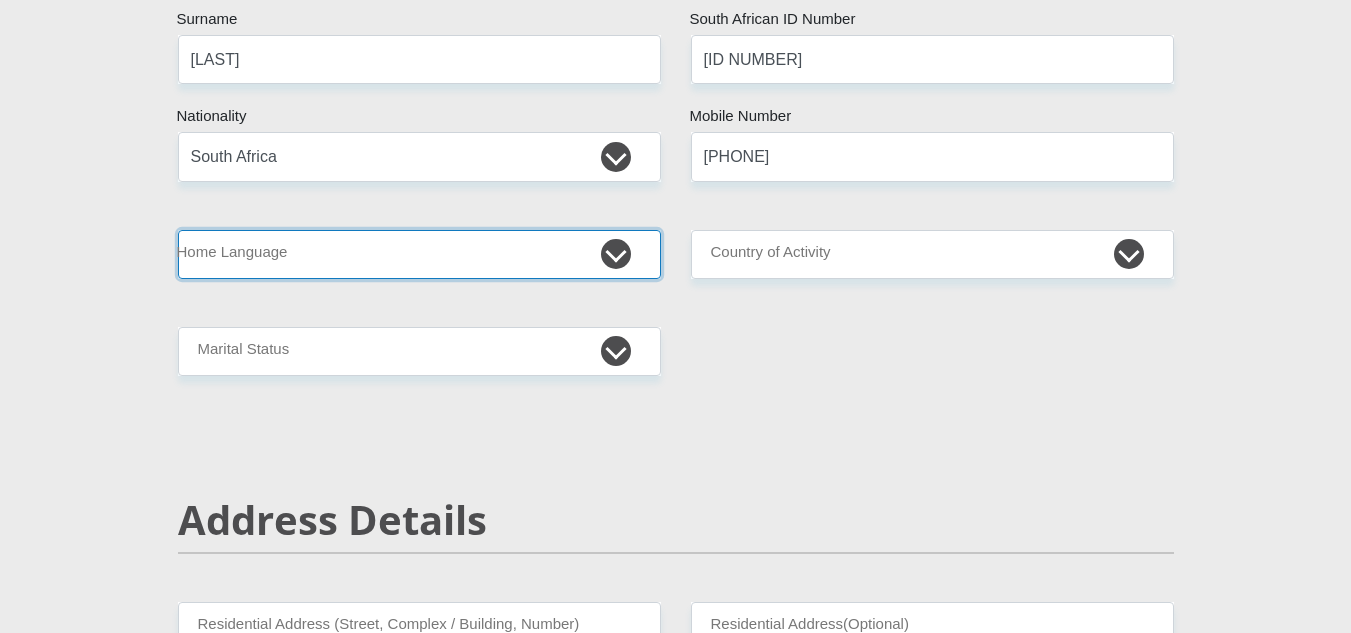 click on "Afrikaans
English
Sepedi
South Ndebele
Southern Sotho
Swati
Tsonga
Tswana
Venda
Xhosa
Zulu
Other" at bounding box center (419, 254) 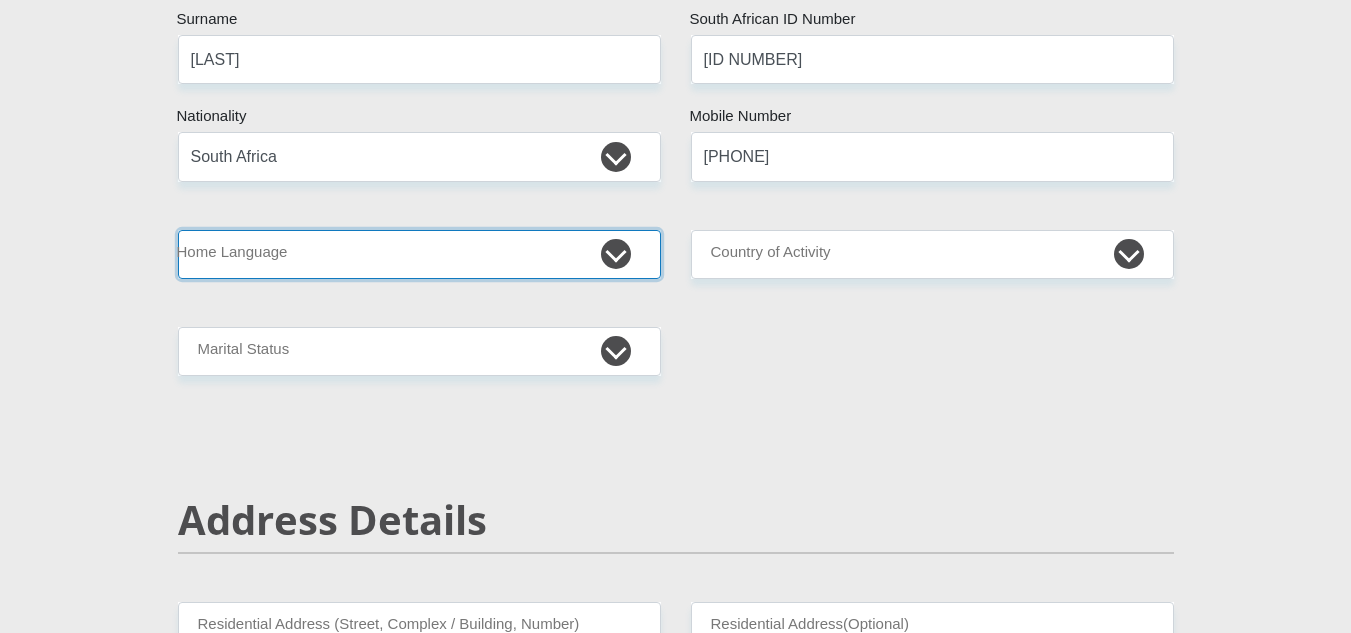 select on "afr" 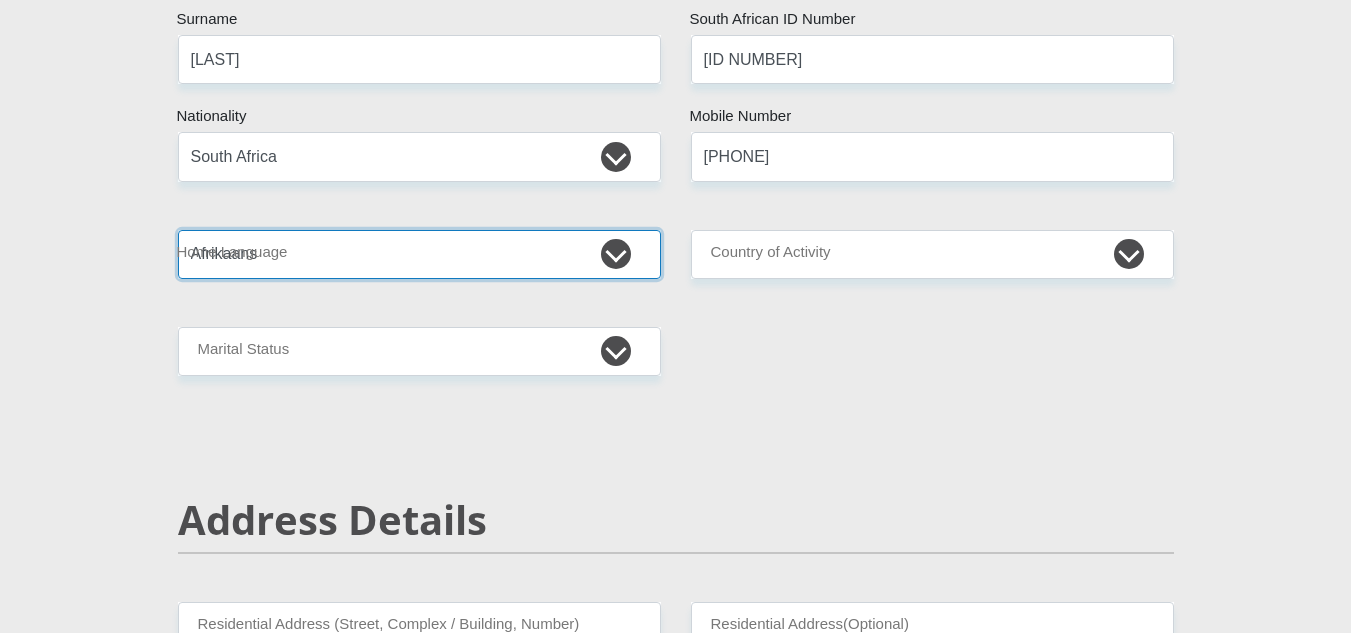 click on "Afrikaans
English
Sepedi
South Ndebele
Southern Sotho
Swati
Tsonga
Tswana
Venda
Xhosa
Zulu
Other" at bounding box center (419, 254) 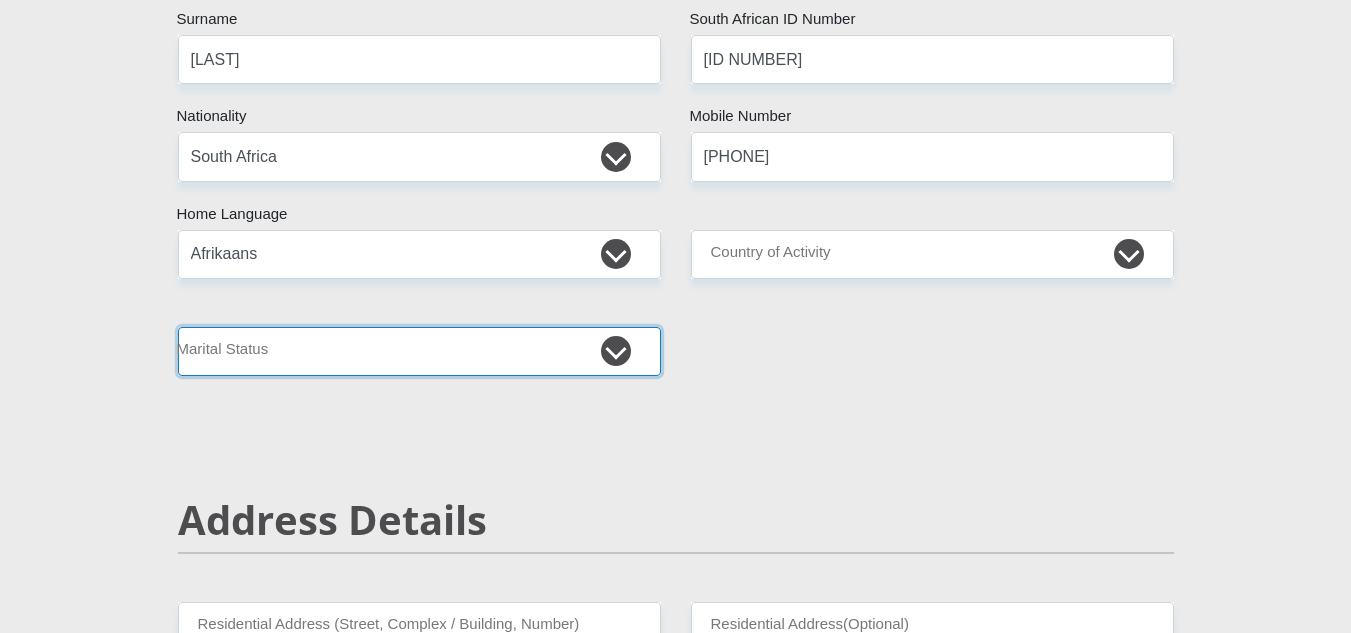 click on "Married ANC
Single
Divorced
Widowed
Married COP or Customary Law" at bounding box center (419, 351) 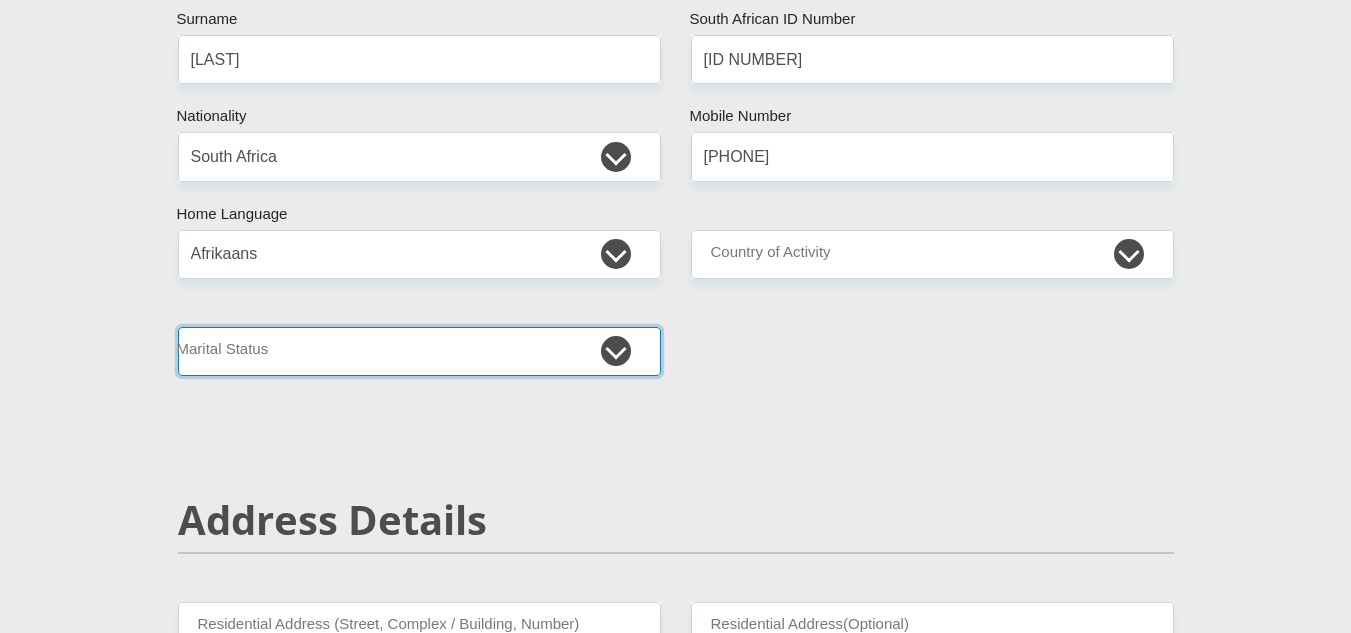select on "3" 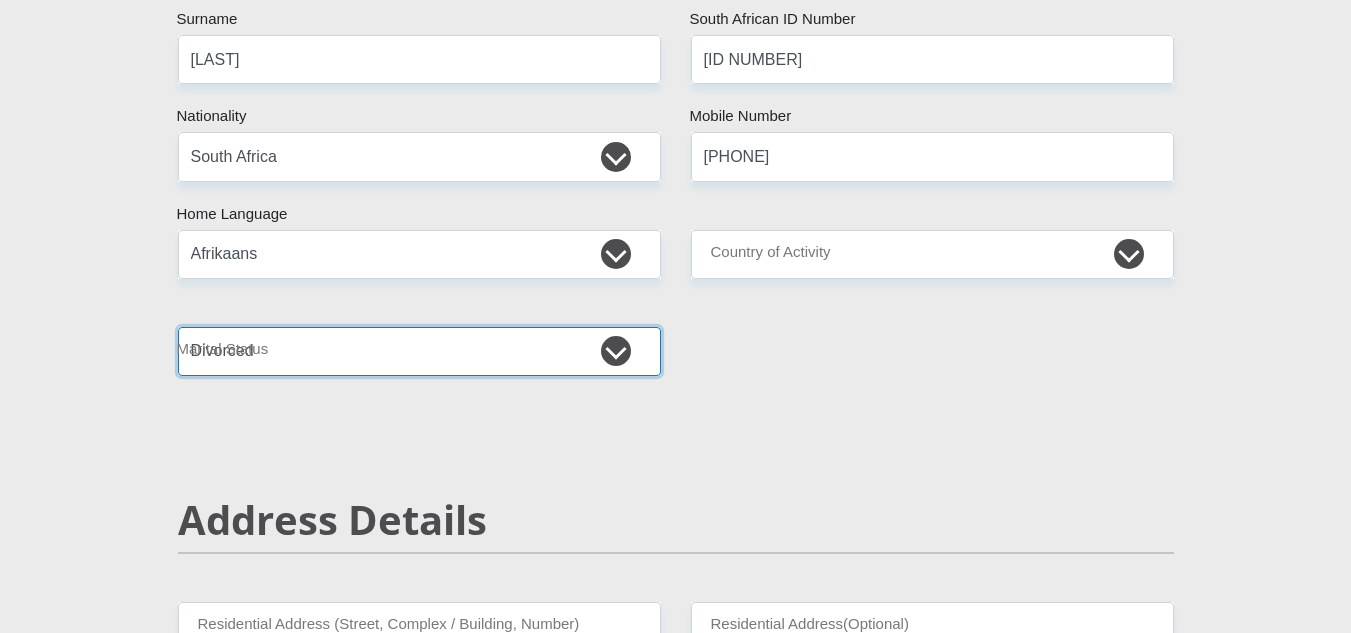 click on "Married ANC
Single
Divorced
Widowed
Married COP or Customary Law" at bounding box center [419, 351] 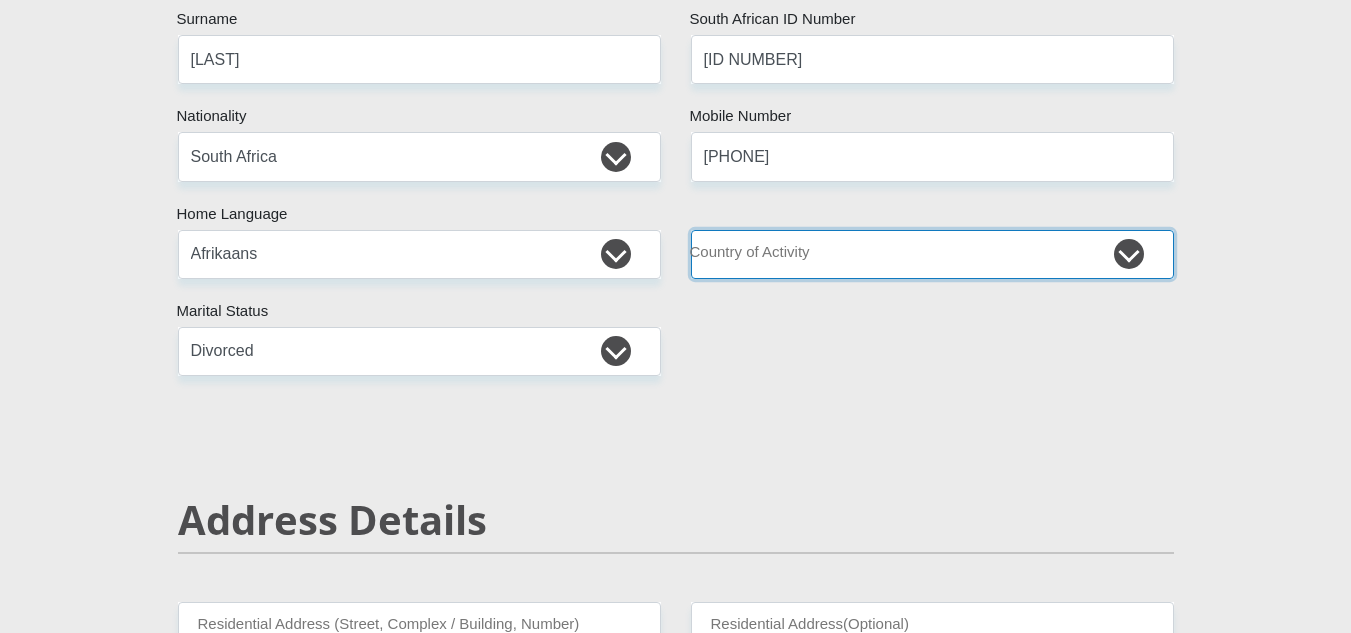 click on "South Africa
Afghanistan
Aland Islands
Albania
Algeria
America Samoa
American Virgin Islands
Andorra
Angola
Anguilla
Antarctica
Antigua and Barbuda
Argentina
Armenia
Aruba
Ascension Island
Australia
Austria
Azerbaijan
Chad" at bounding box center (932, 254) 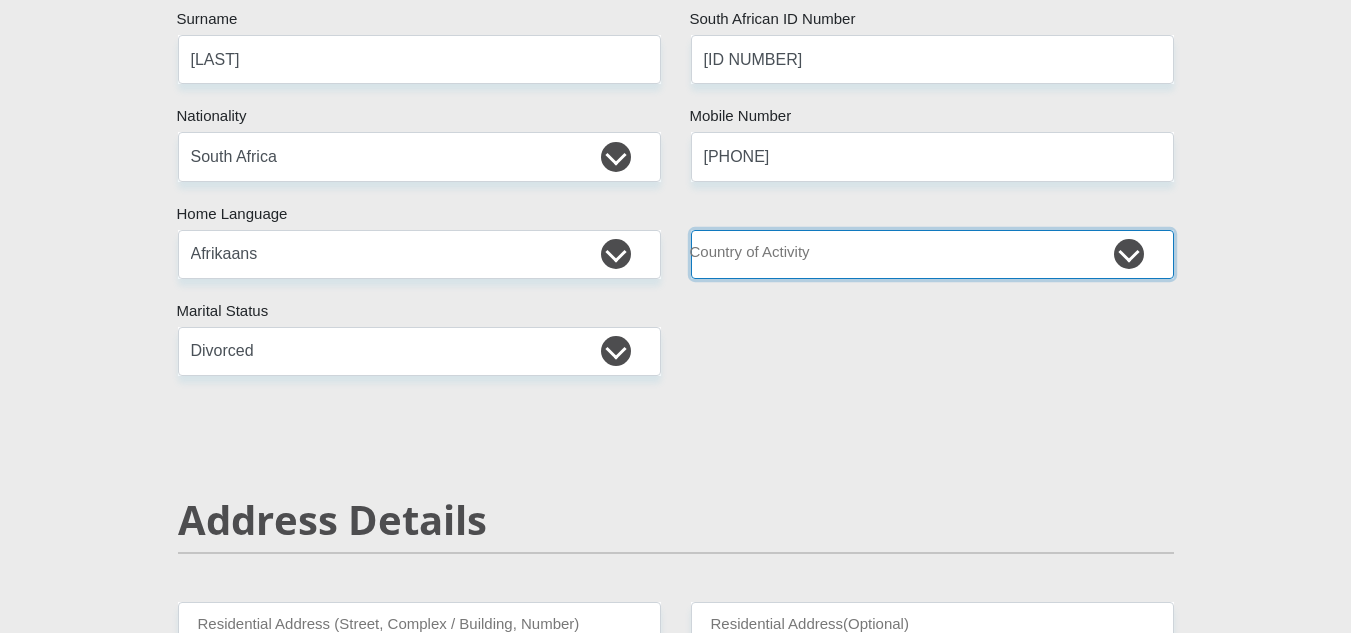 select on "ZAF" 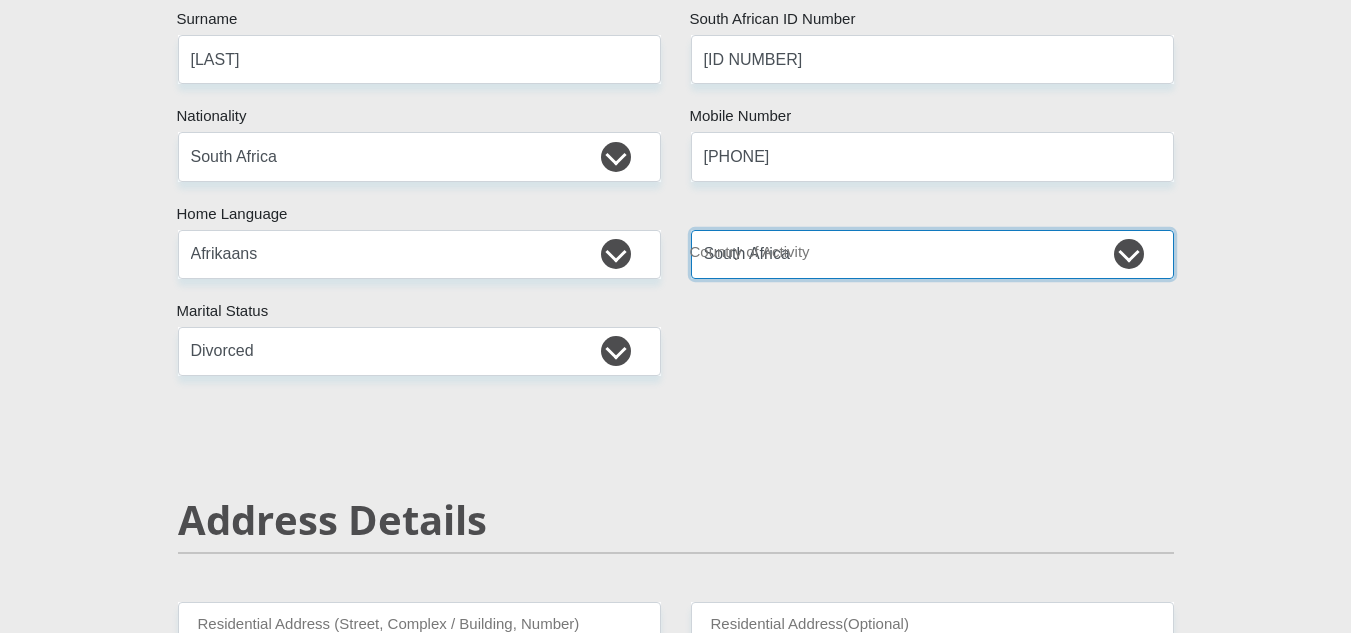 click on "South Africa
Afghanistan
Aland Islands
Albania
Algeria
America Samoa
American Virgin Islands
Andorra
Angola
Anguilla
Antarctica
Antigua and Barbuda
Argentina
Armenia
Aruba
Ascension Island
Australia
Austria
Azerbaijan
Chad" at bounding box center (932, 254) 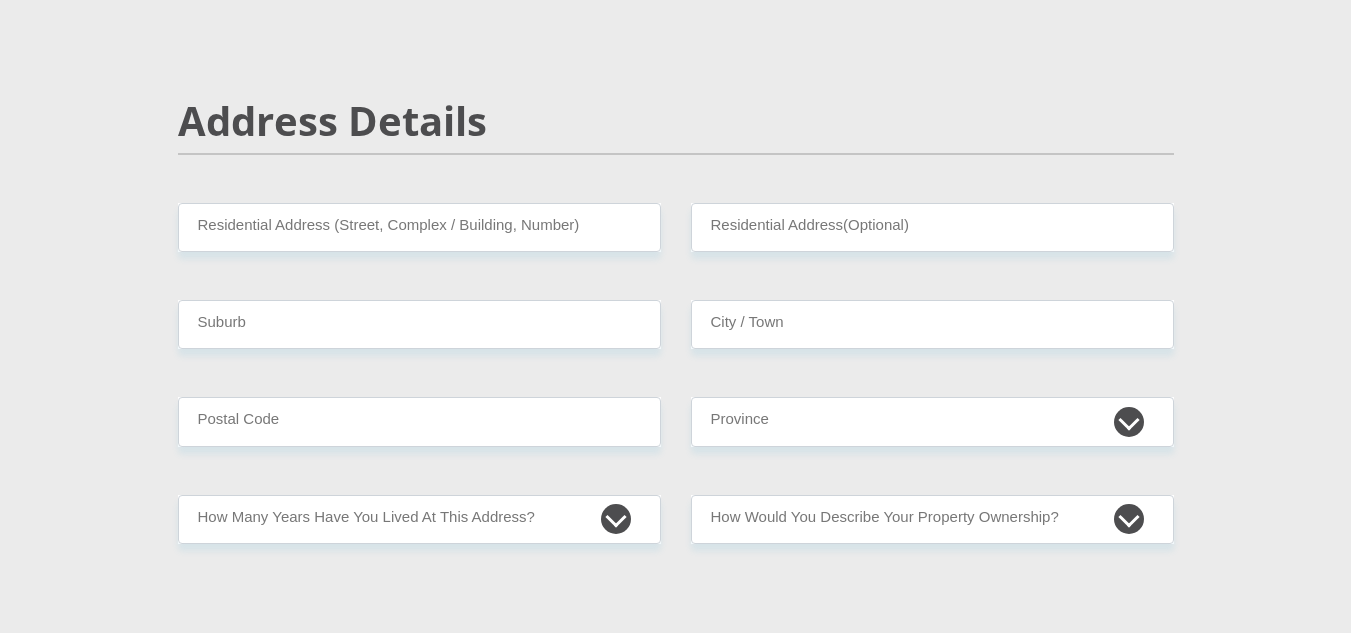 scroll, scrollTop: 800, scrollLeft: 0, axis: vertical 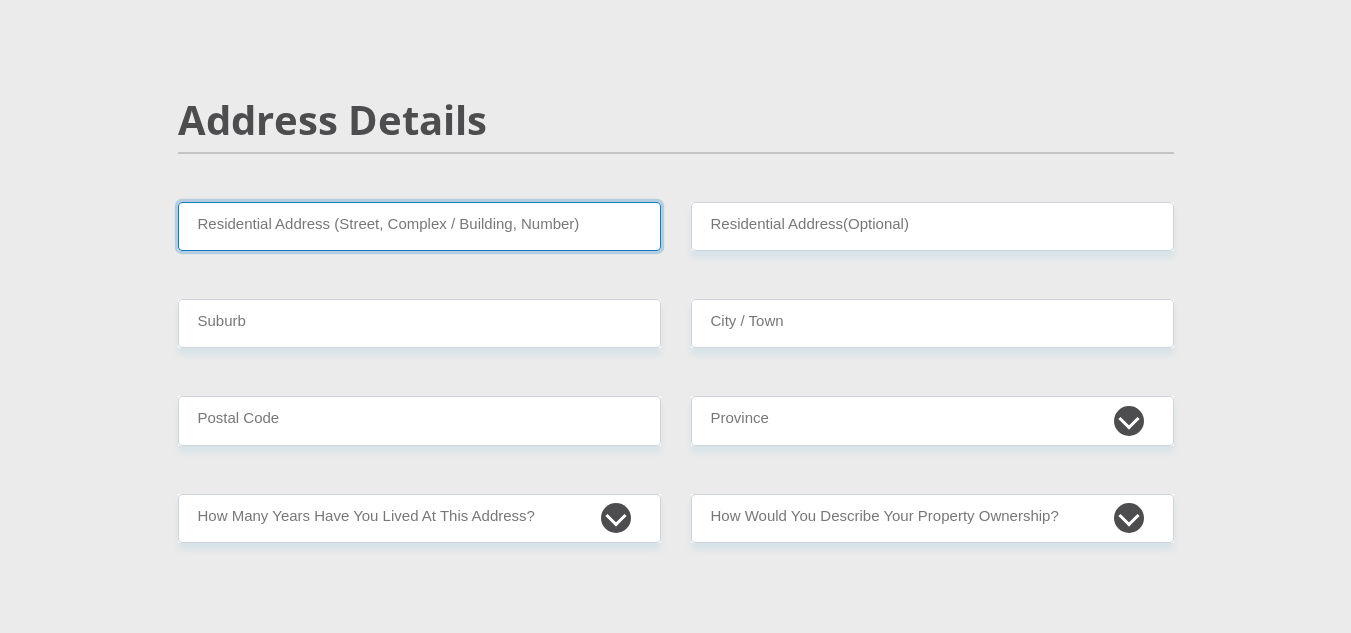 click on "Residential Address (Street, Complex / Building, Number)" at bounding box center (419, 226) 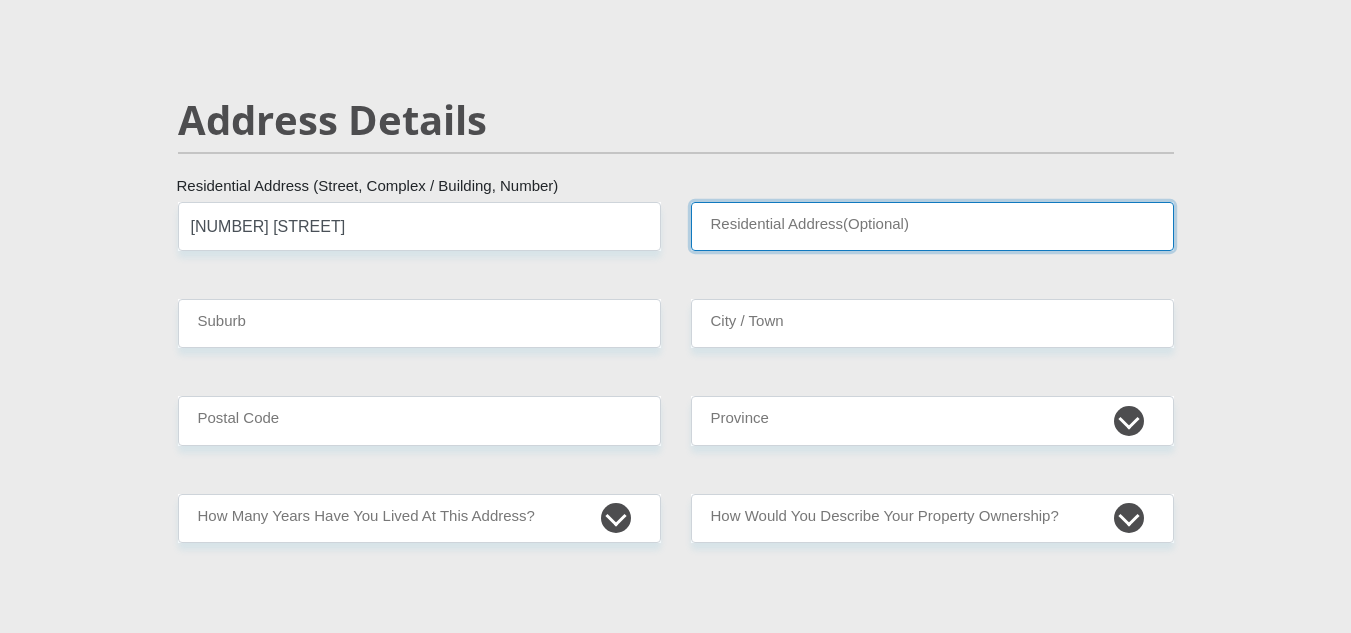 type on "House" 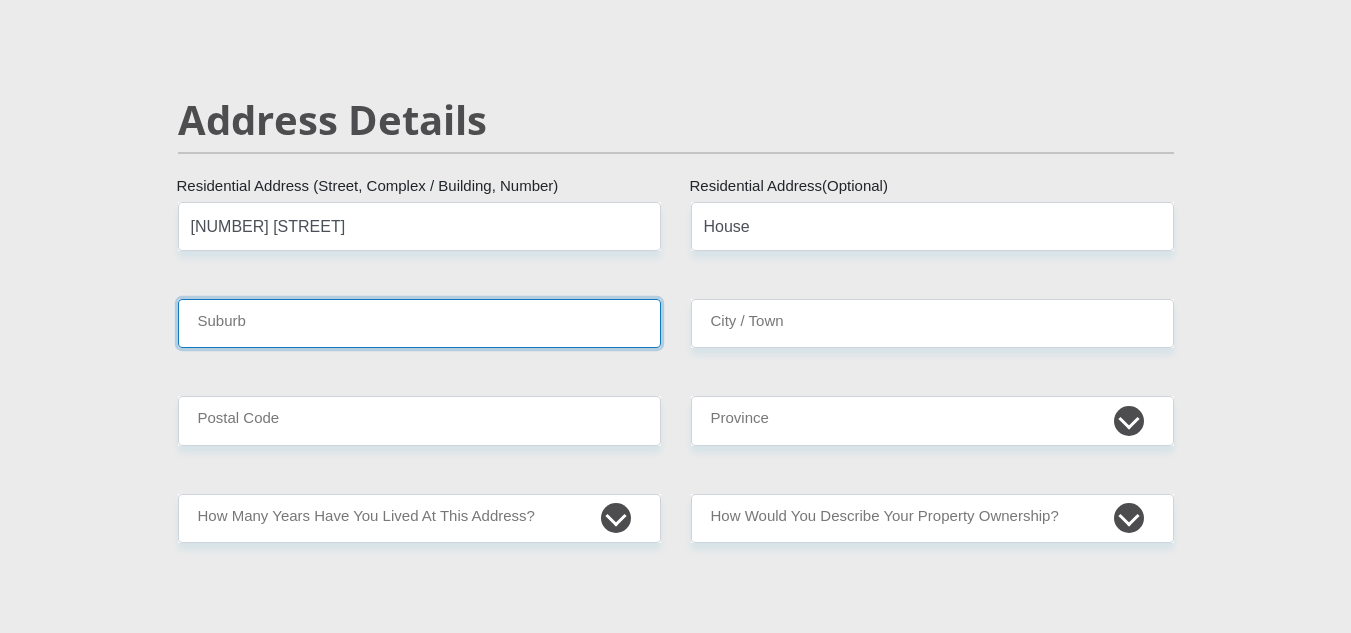 type on "[CITY]" 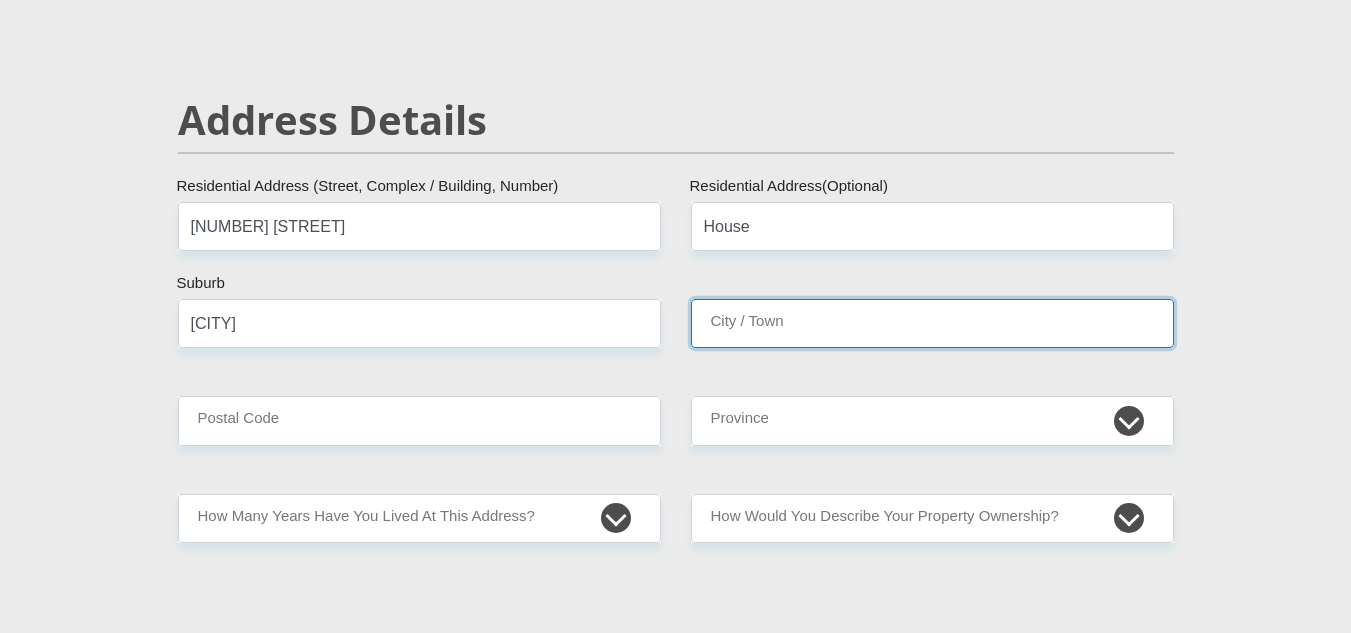 type on "[CITY]" 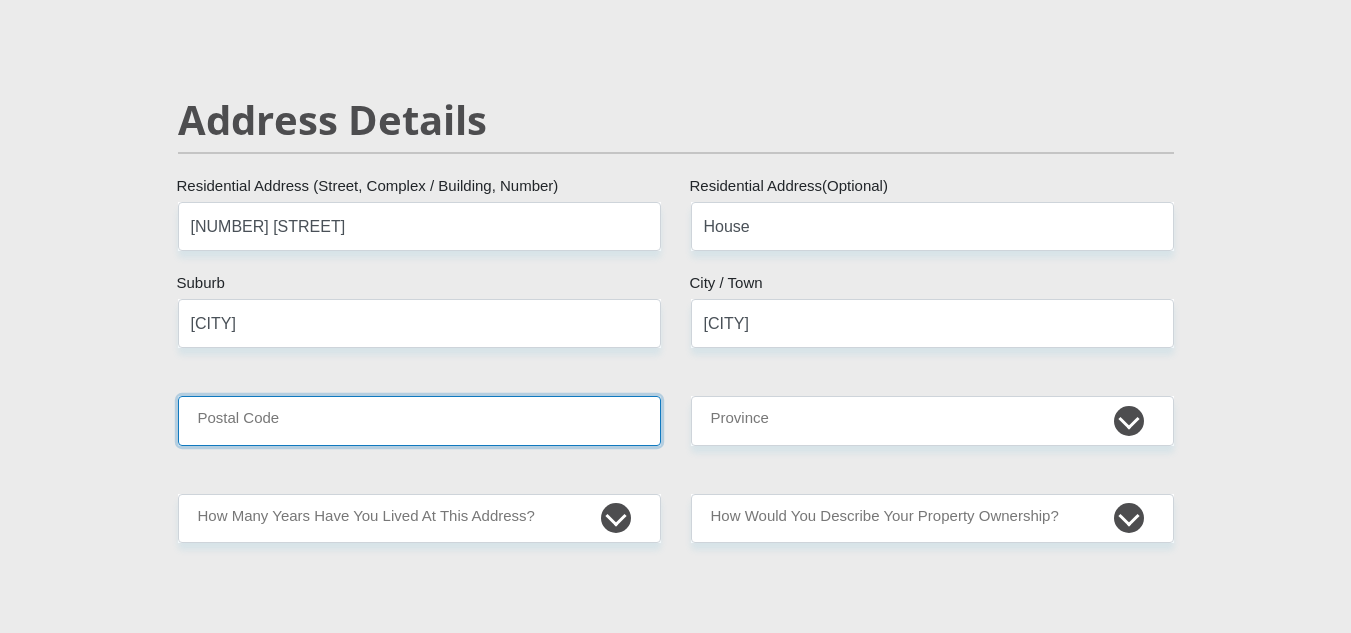 type on "1900" 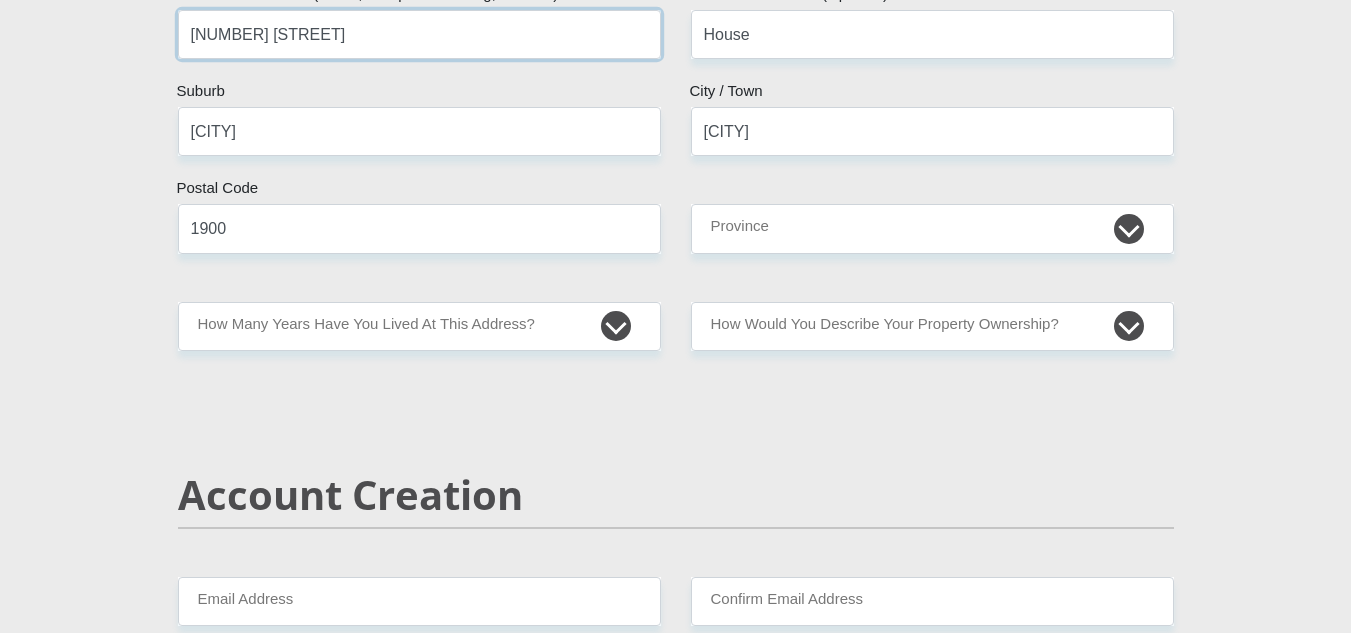scroll, scrollTop: 1000, scrollLeft: 0, axis: vertical 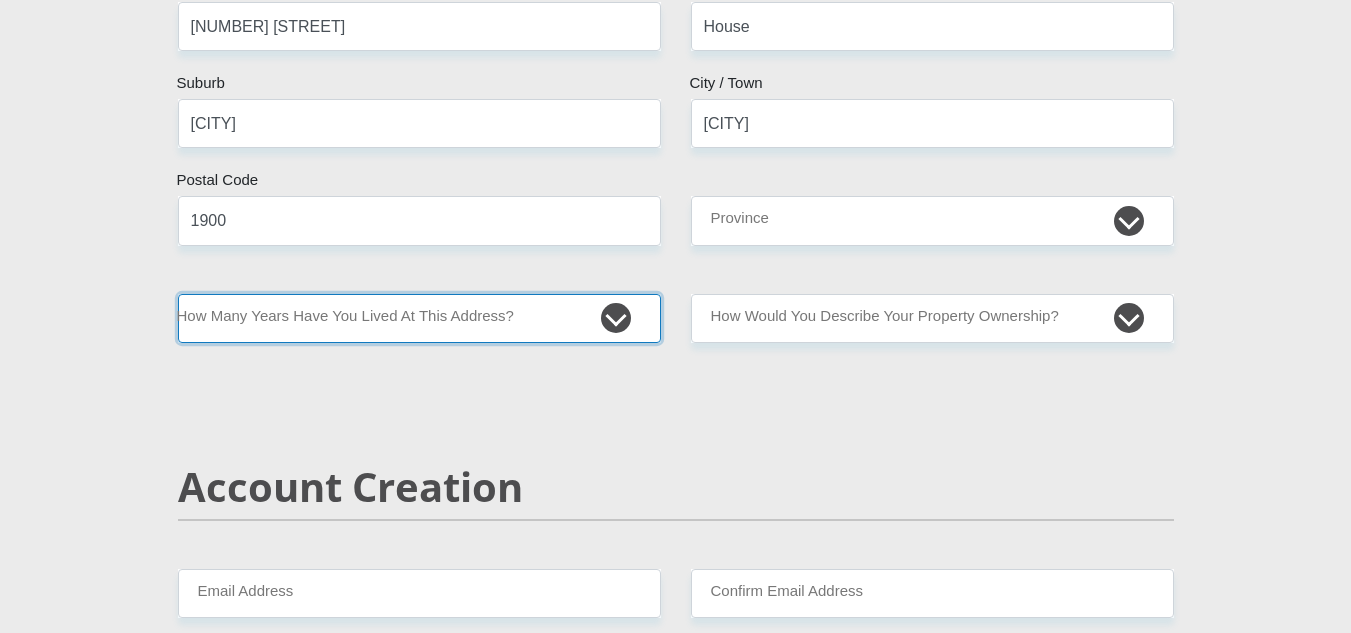 click on "less than 1 year
1-3 years
3-5 years
5+ years" at bounding box center (419, 318) 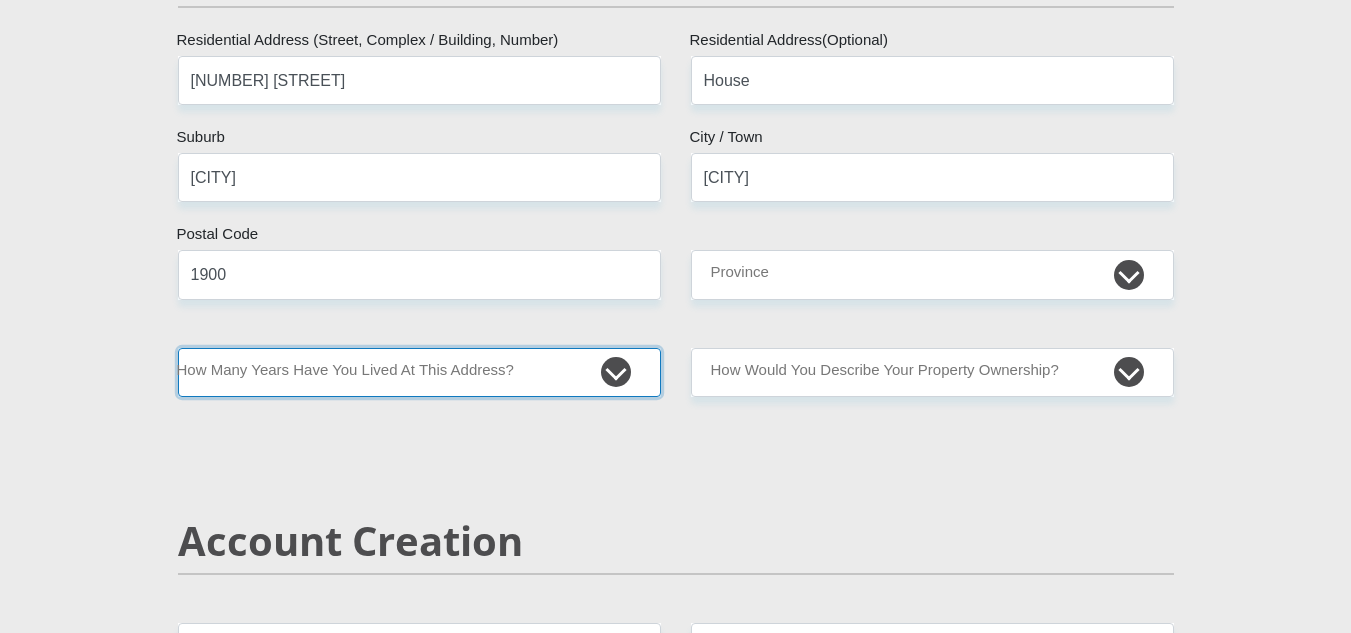 scroll, scrollTop: 900, scrollLeft: 0, axis: vertical 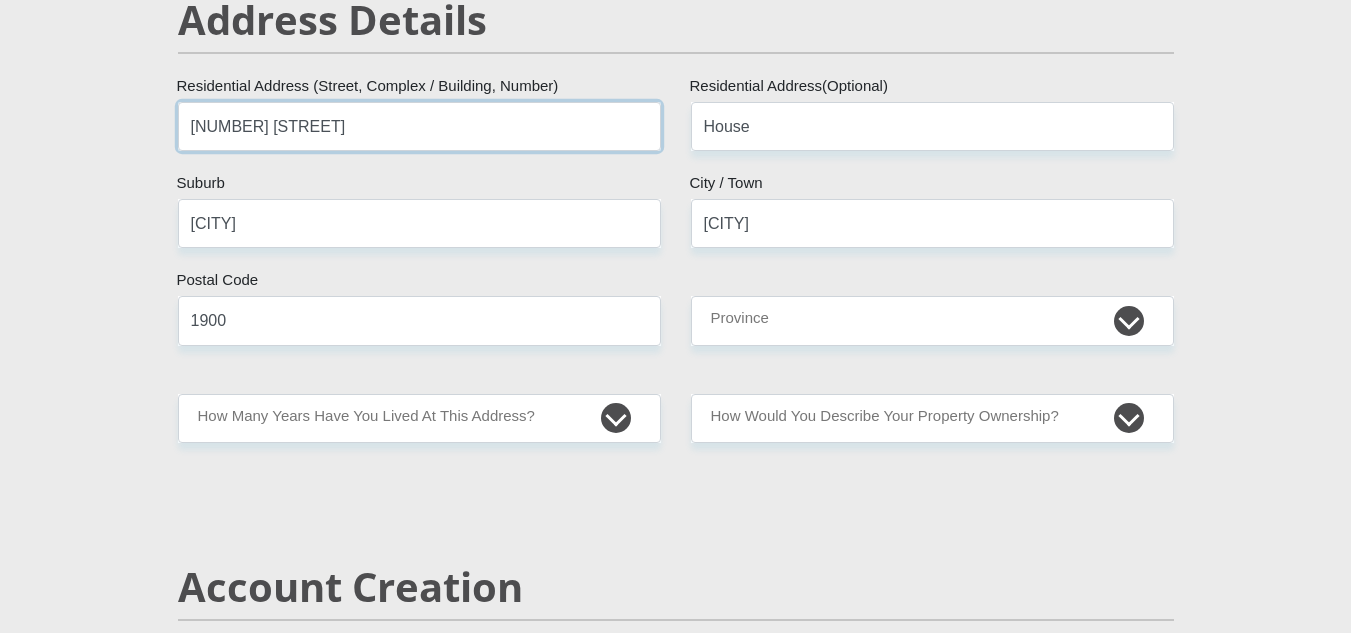 click on "[NUMBER] [STREET]" at bounding box center (419, 126) 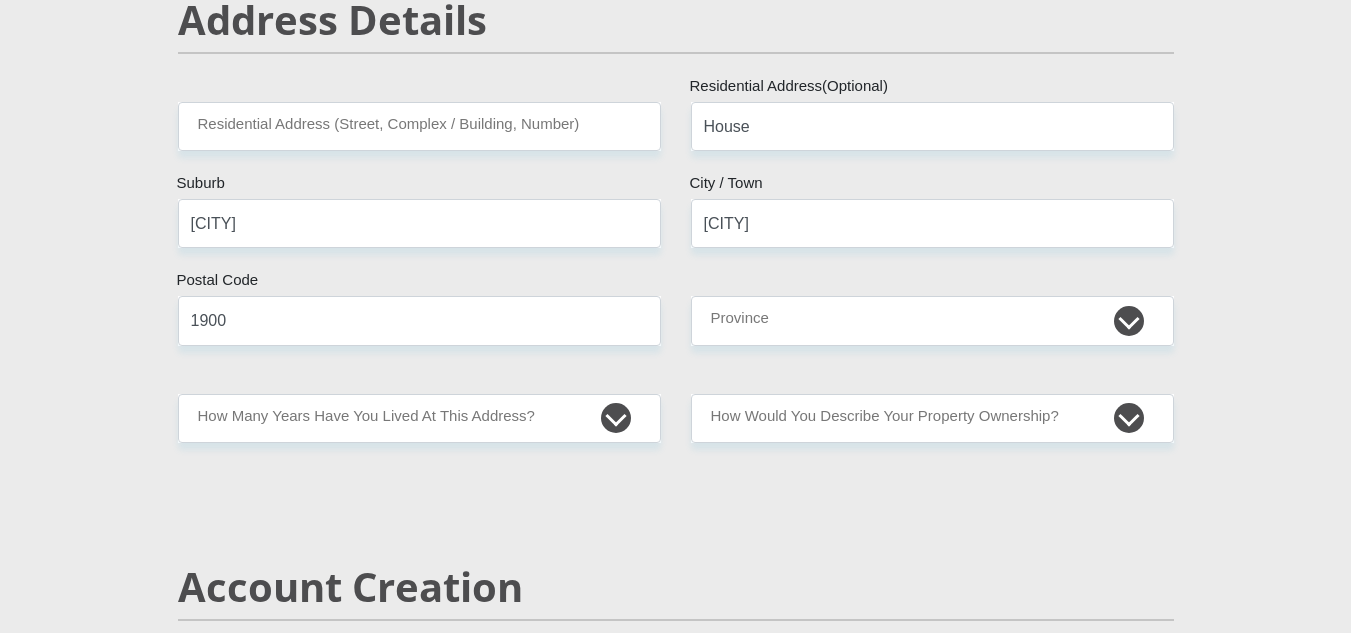 type 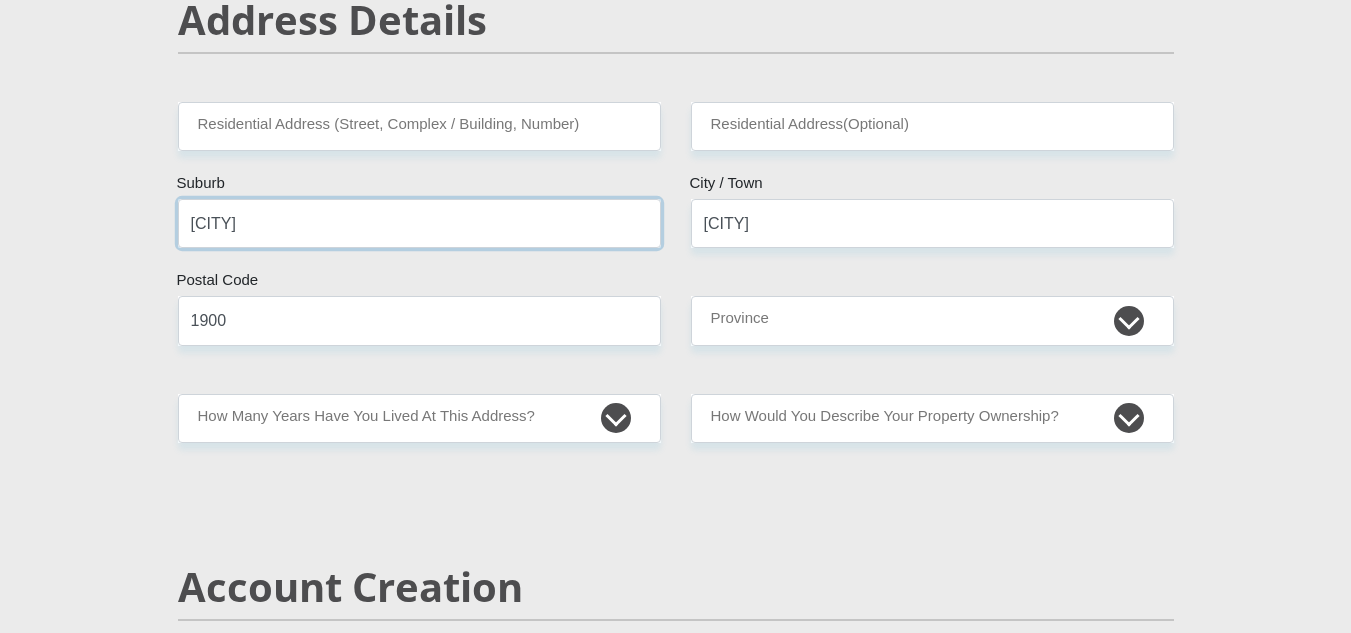 type 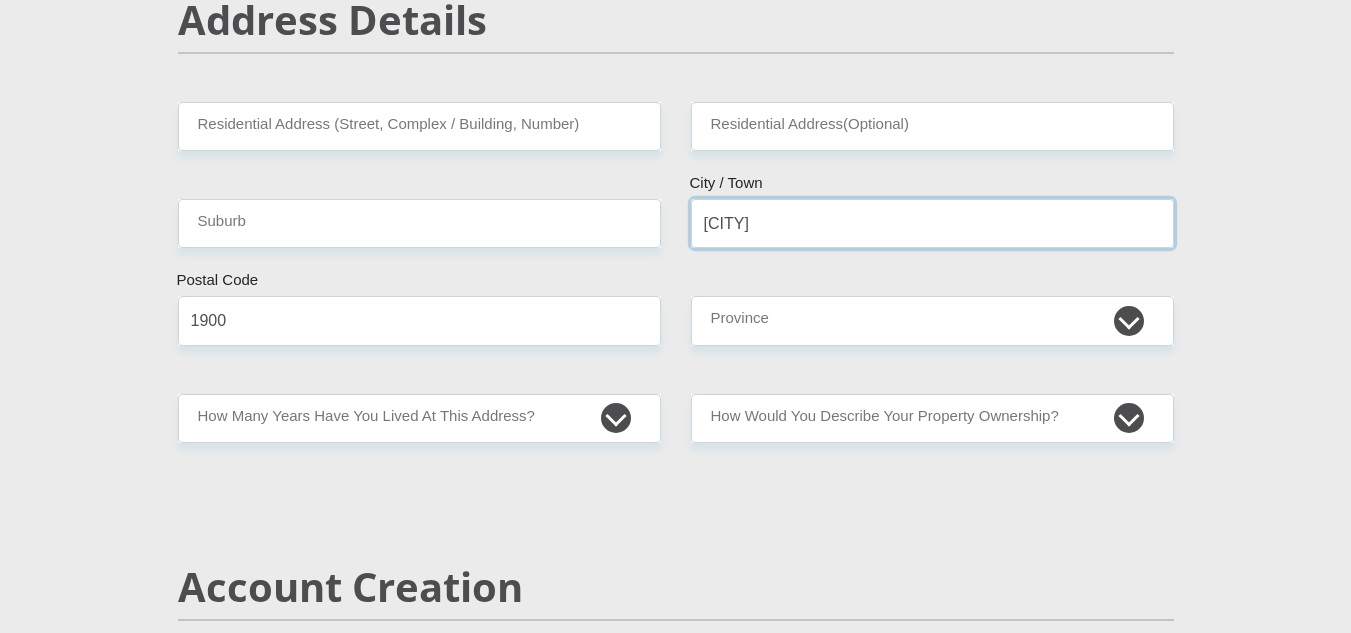 type 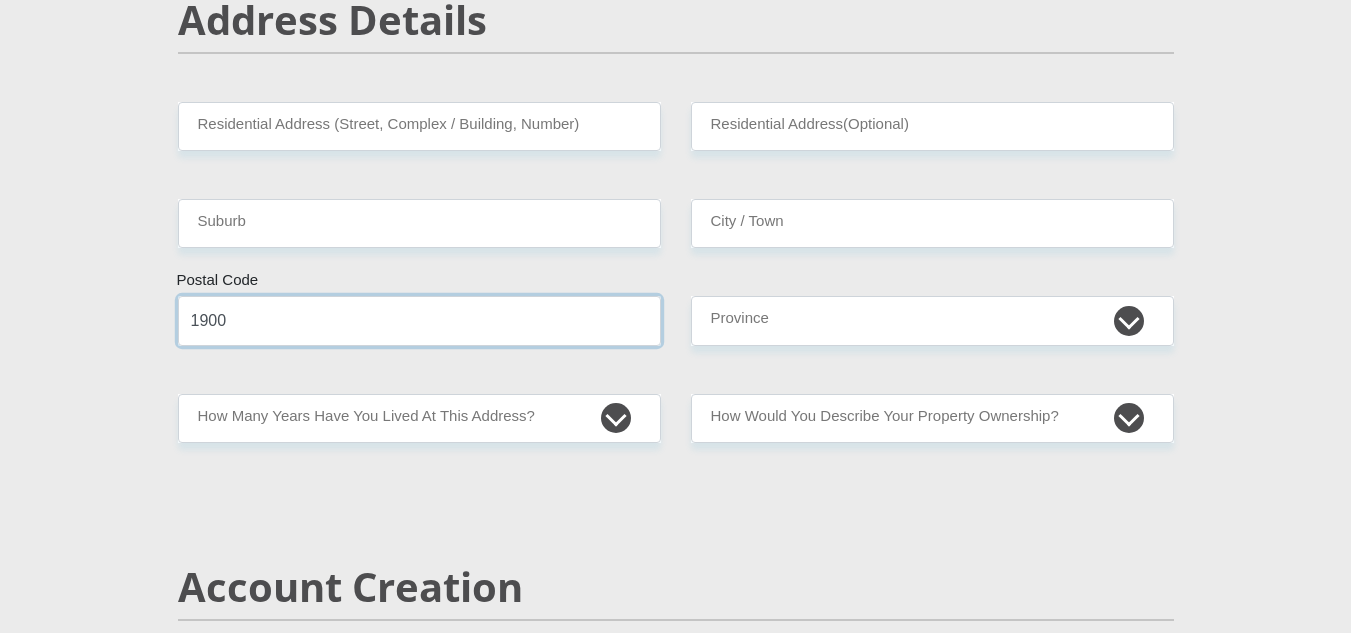 type 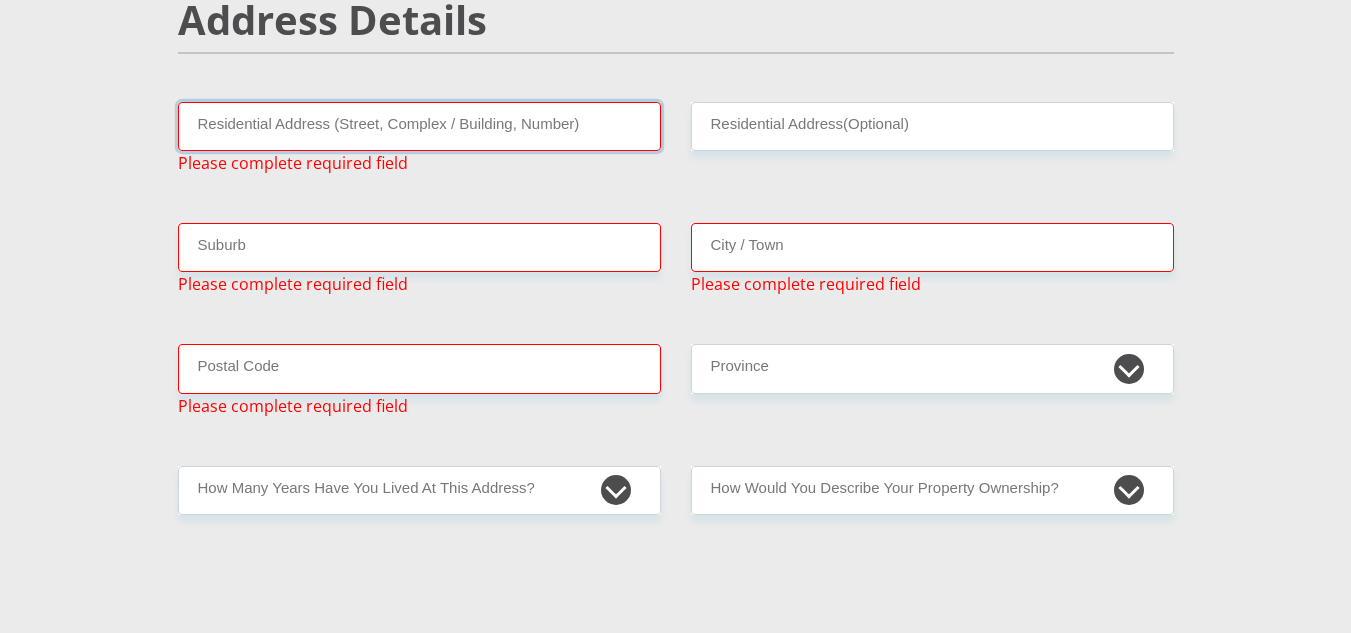 click on "Residential Address (Street, Complex / Building, Number)" at bounding box center (419, 126) 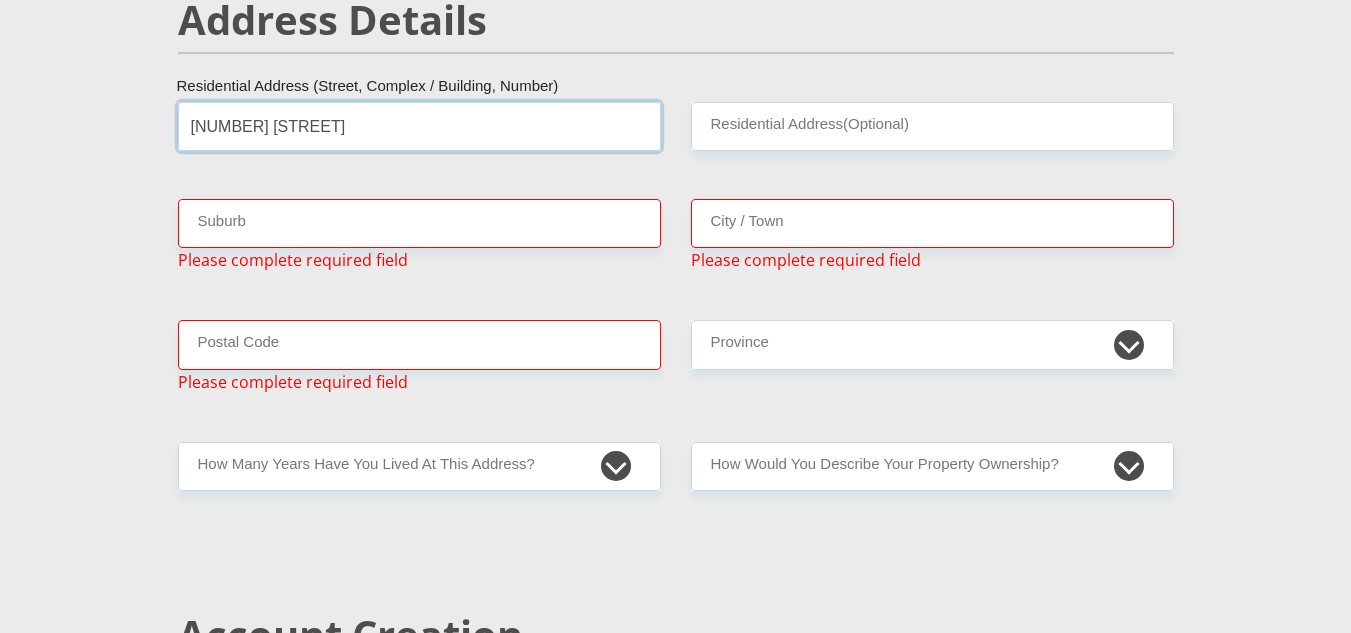 type on "[NUMBER] [STREET]" 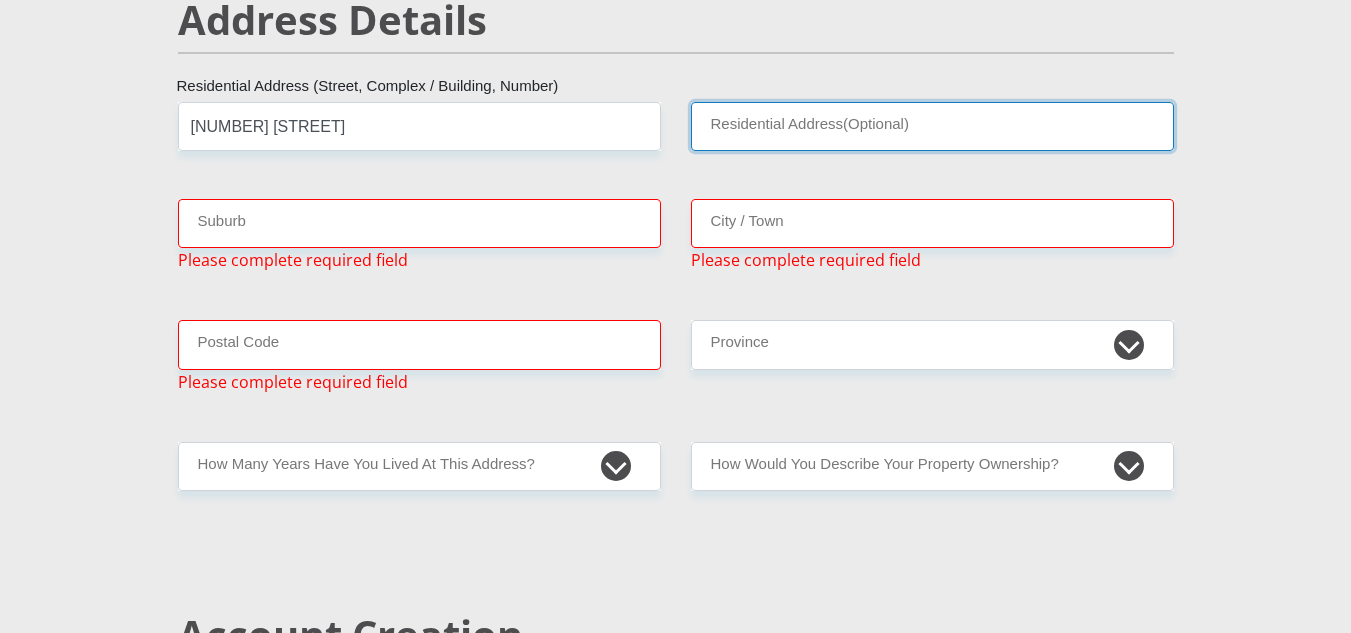 click on "Residential Address(Optional)" at bounding box center [932, 126] 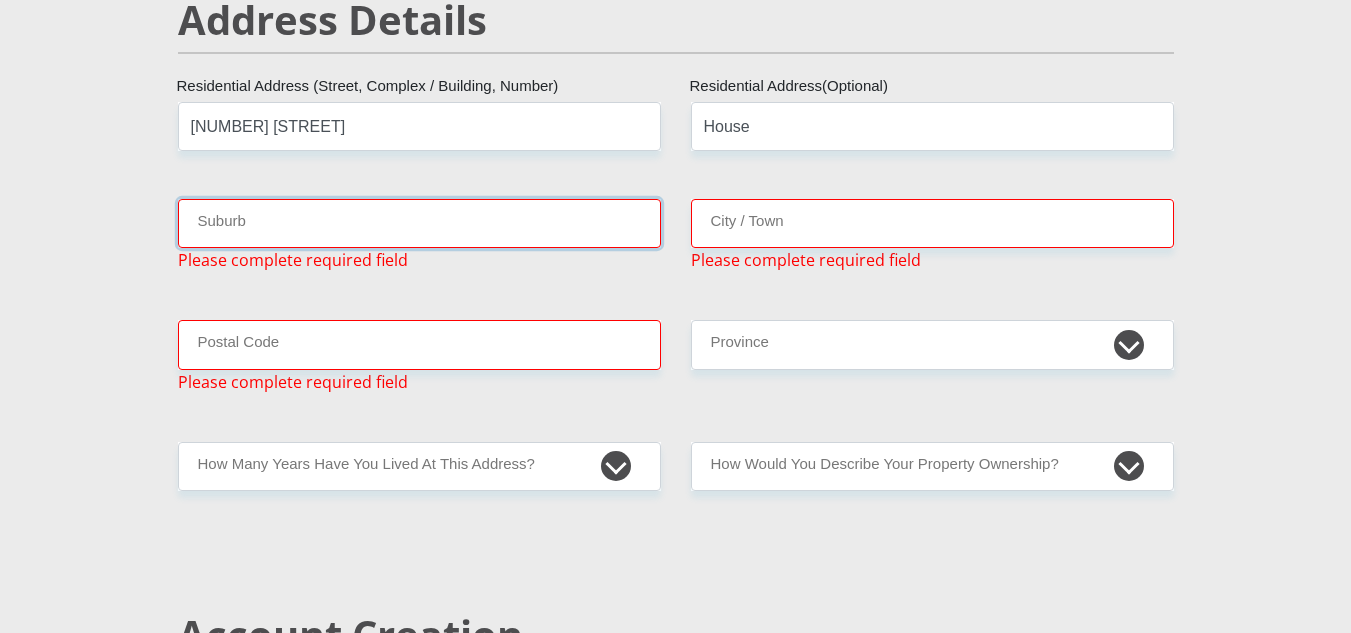 type on "[CITY]" 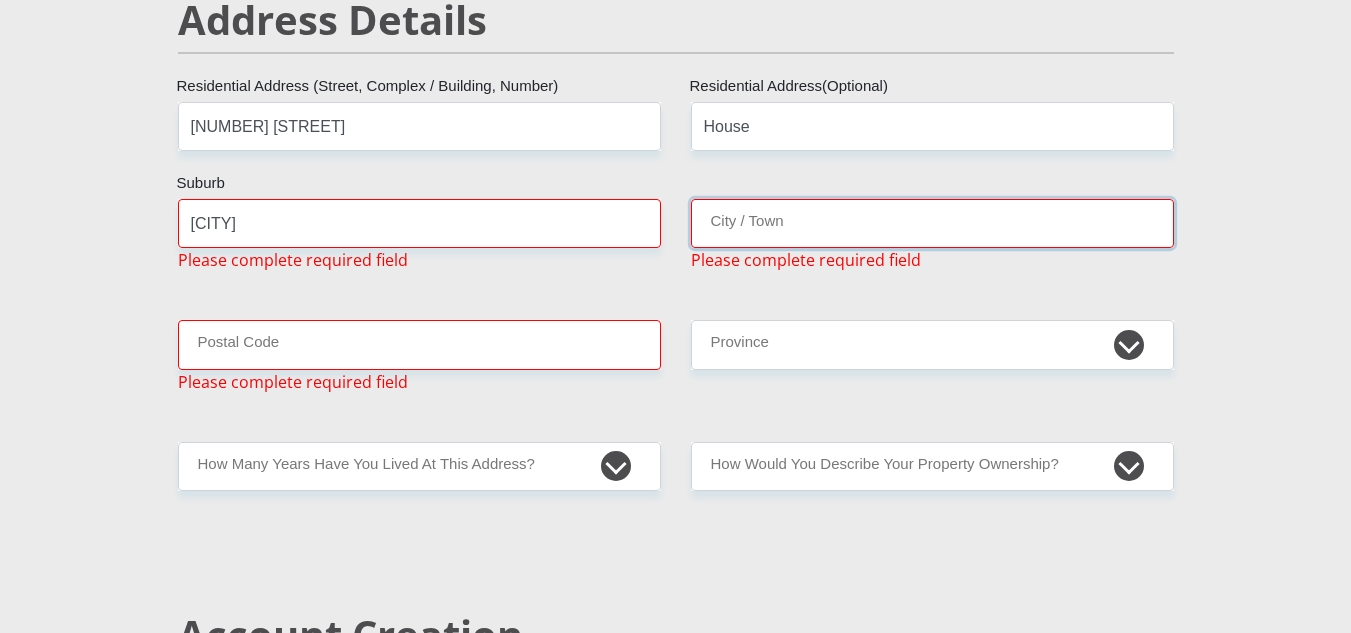 type on "[CITY]" 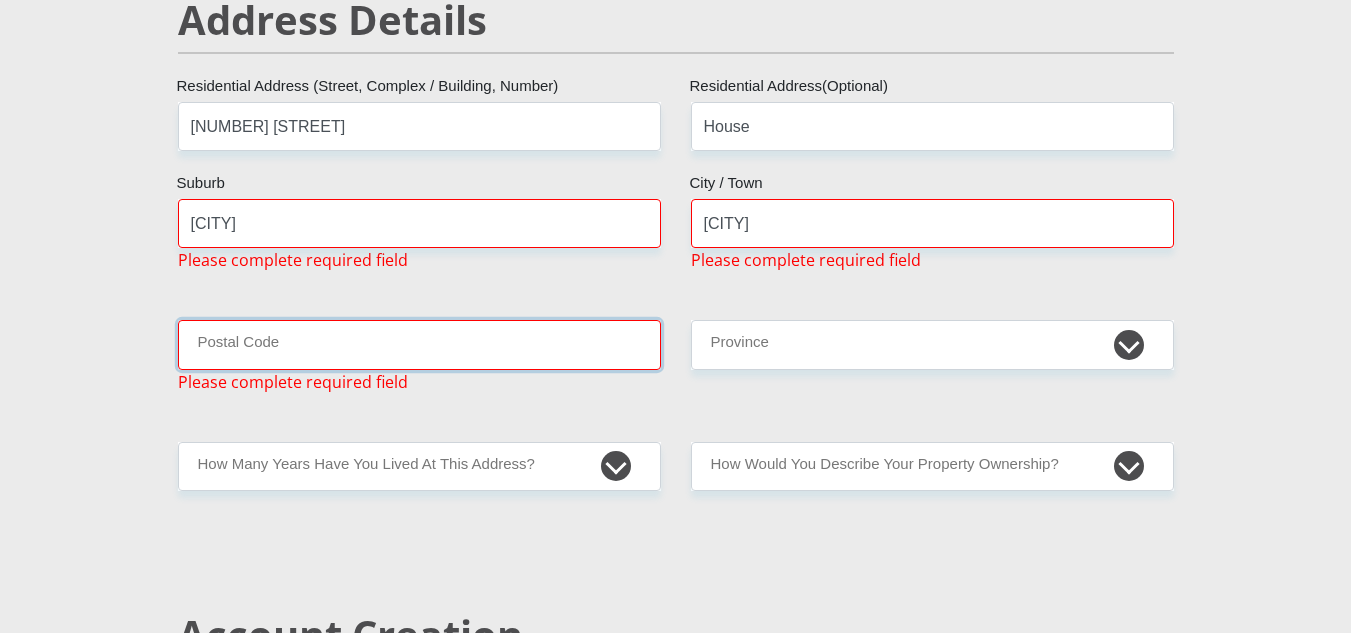type on "1900" 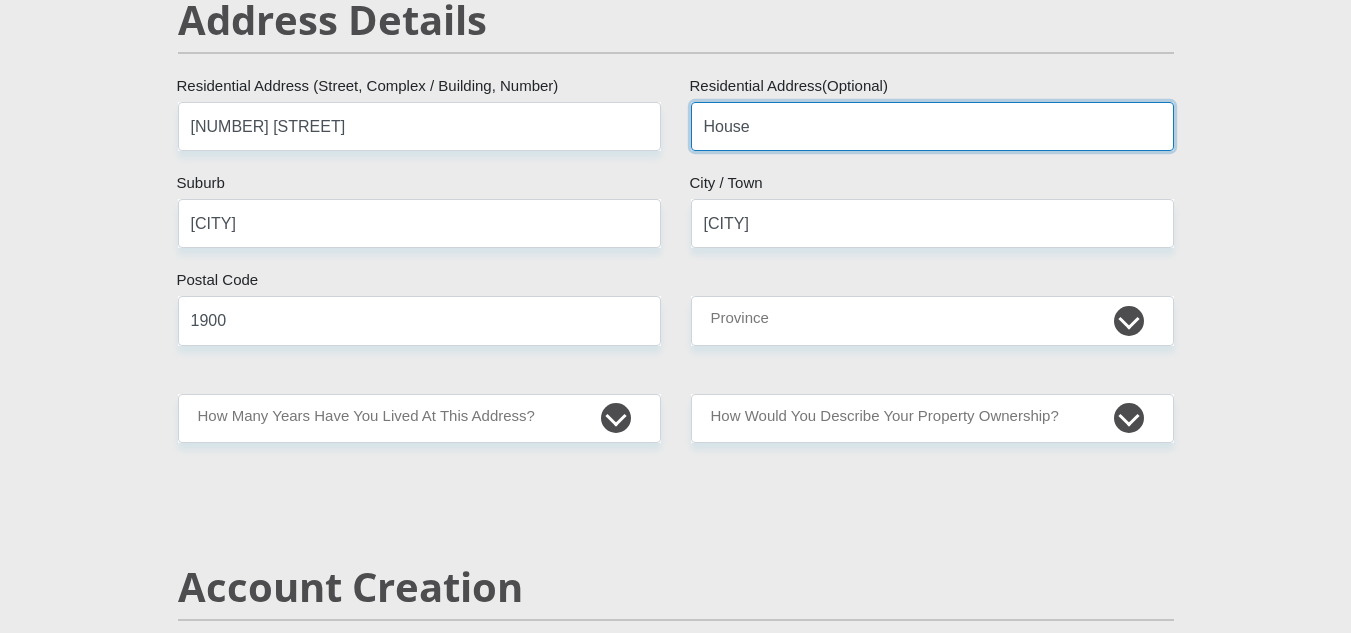 scroll, scrollTop: 1000, scrollLeft: 0, axis: vertical 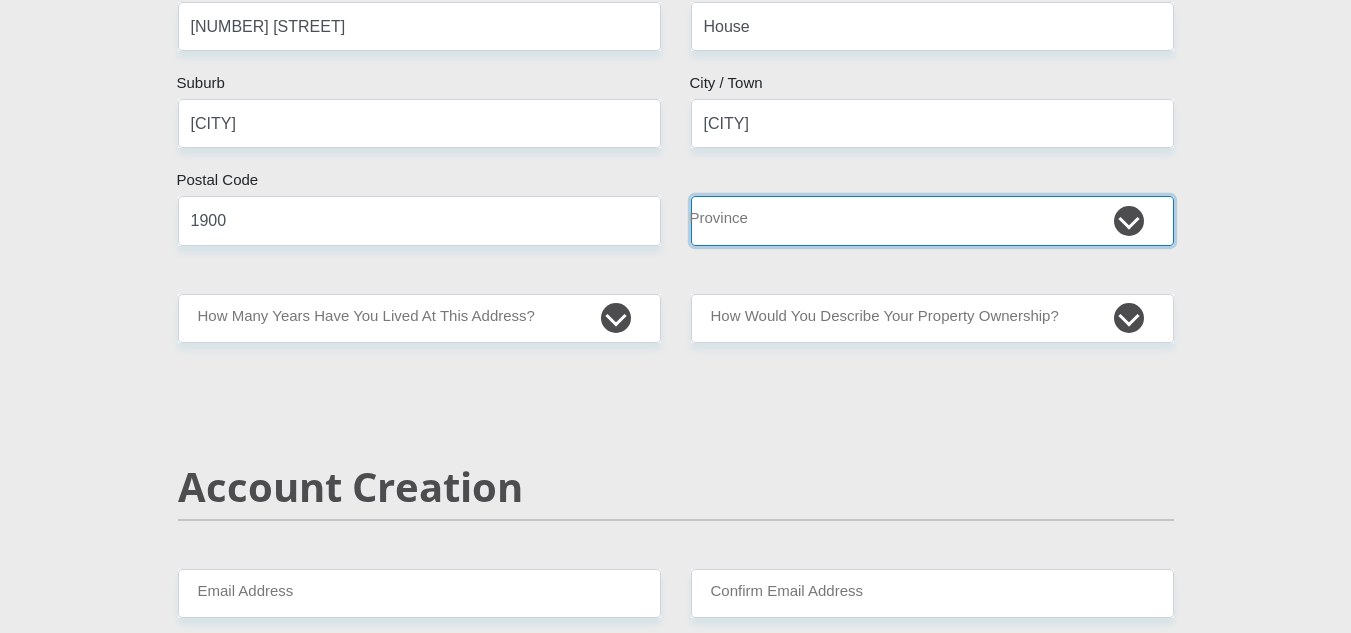 click on "Eastern Cape
Free State
Gauteng
KwaZulu-Natal
Limpopo
Mpumalanga
Northern Cape
North West
Western Cape" at bounding box center [932, 220] 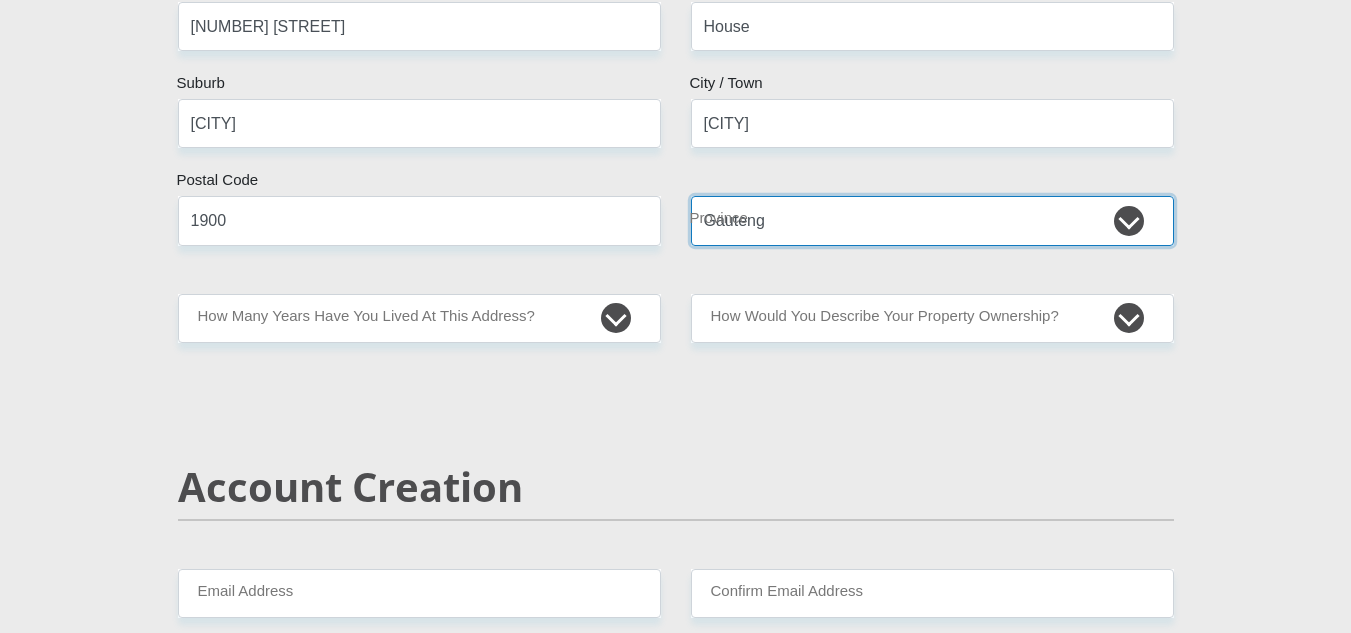 click on "Eastern Cape
Free State
Gauteng
KwaZulu-Natal
Limpopo
Mpumalanga
Northern Cape
North West
Western Cape" at bounding box center [932, 220] 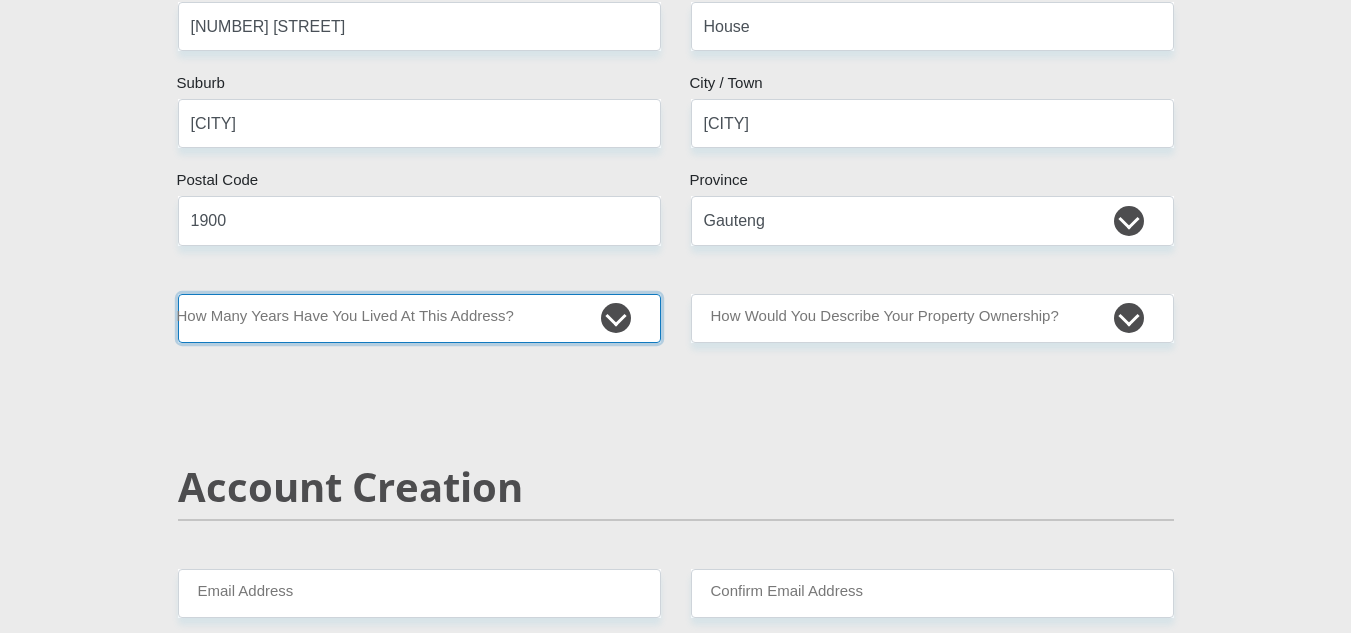 click on "less than 1 year
1-3 years
3-5 years
5+ years" at bounding box center (419, 318) 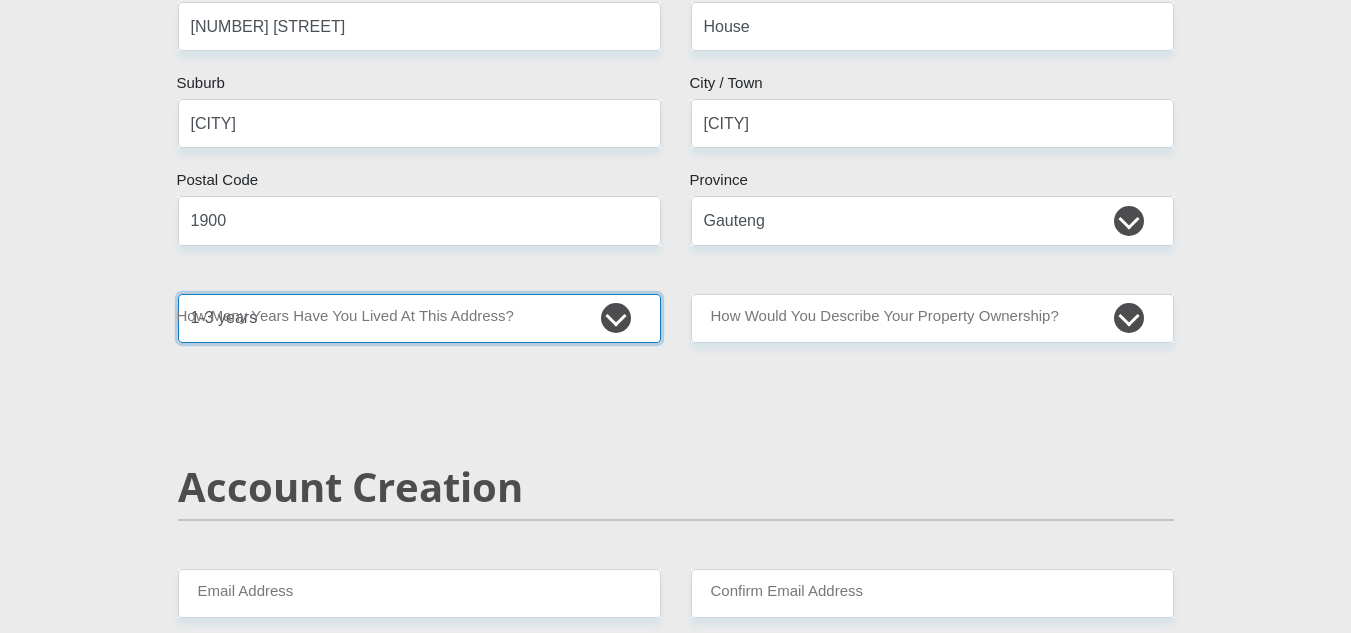click on "less than 1 year
1-3 years
3-5 years
5+ years" at bounding box center [419, 318] 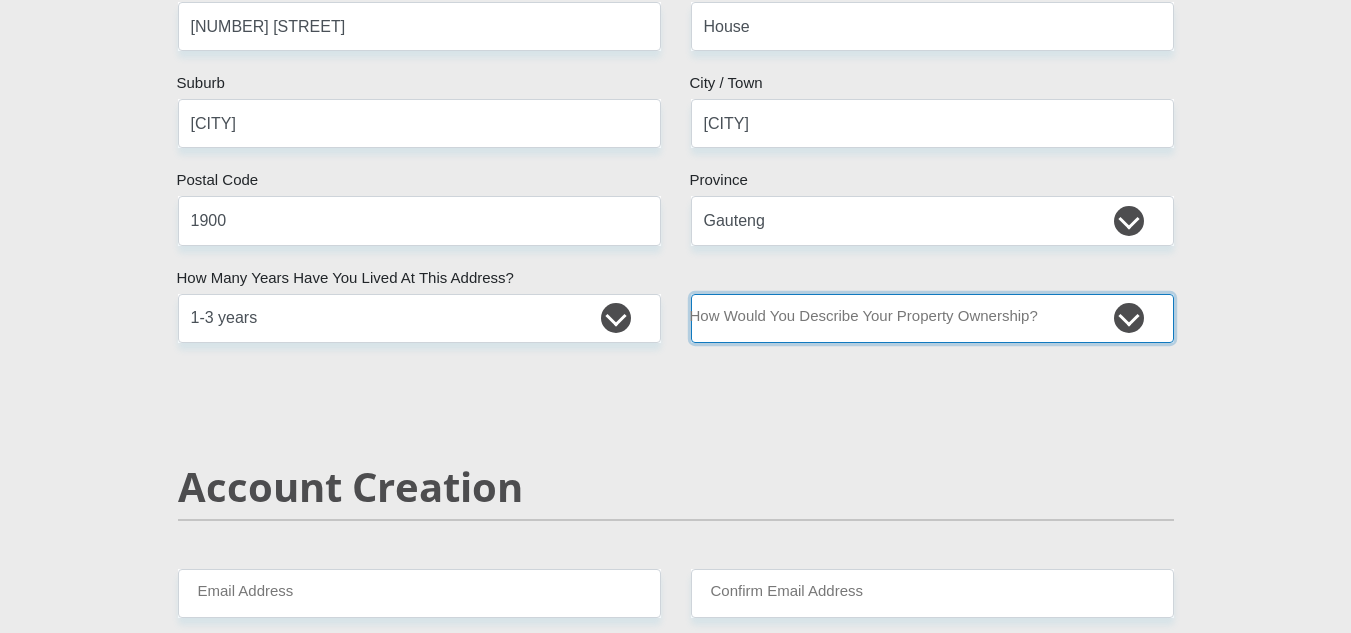 click on "Owned
Rented
Family Owned
Company Dwelling" at bounding box center [932, 318] 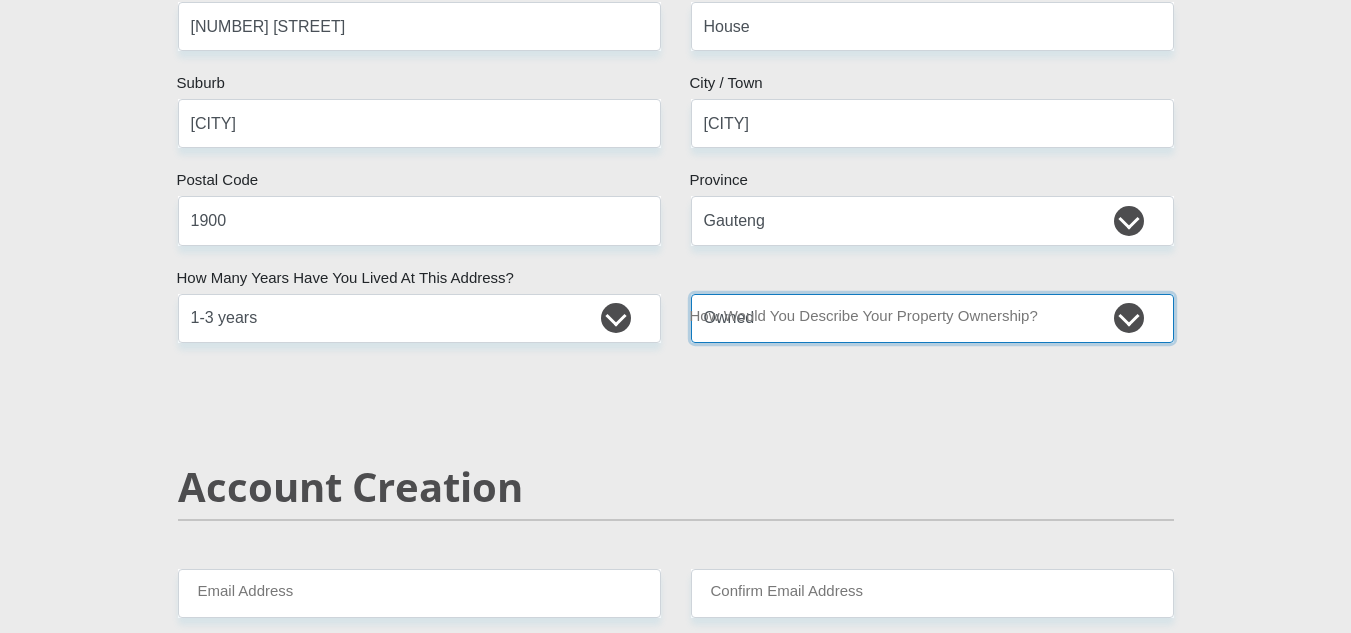 click on "Owned
Rented
Family Owned
Company Dwelling" at bounding box center (932, 318) 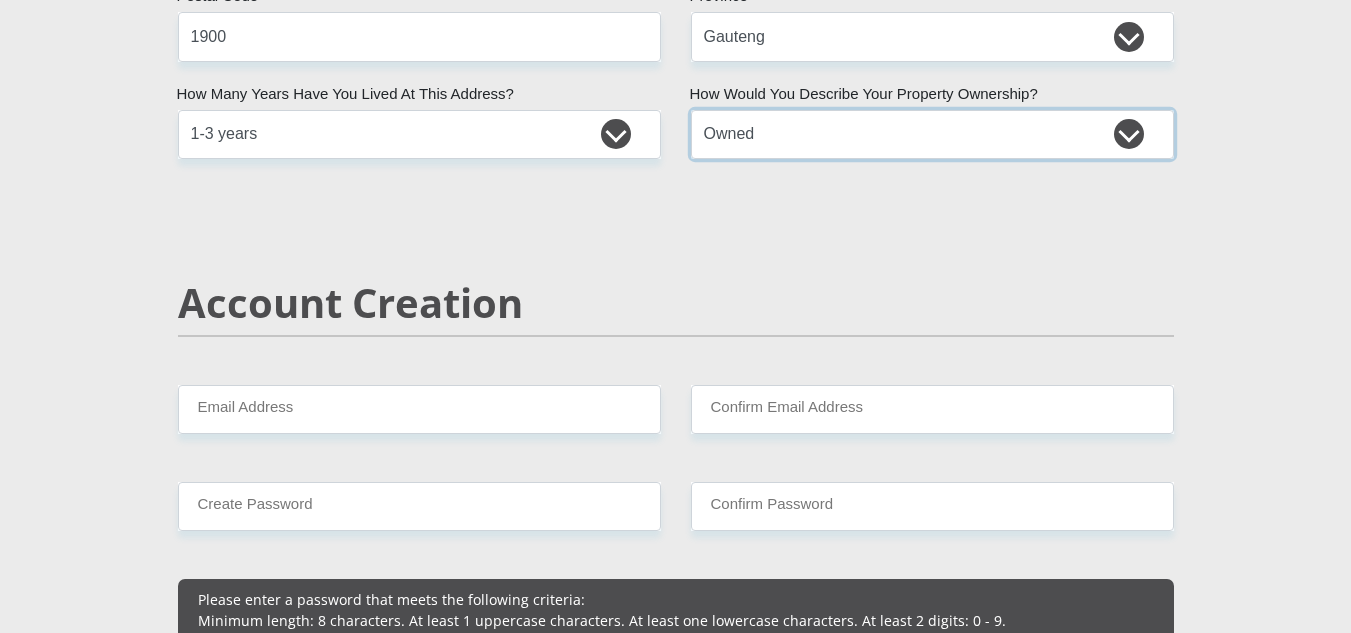 scroll, scrollTop: 1300, scrollLeft: 0, axis: vertical 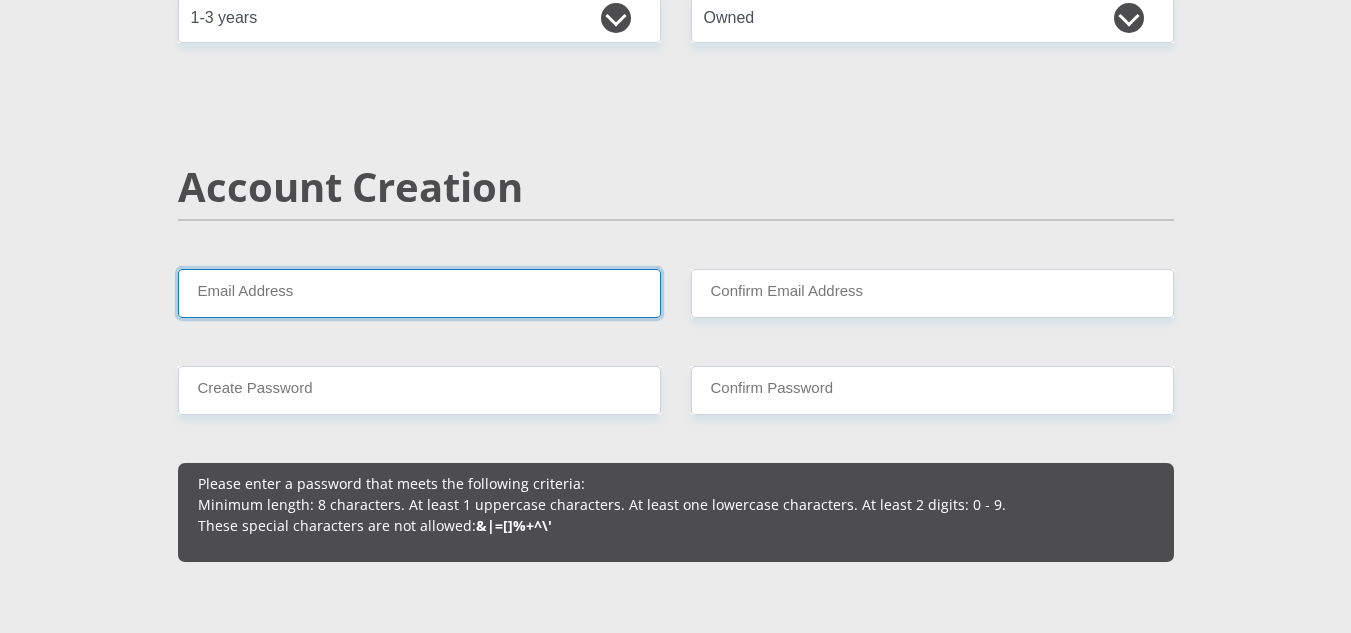 click on "Email Address" at bounding box center [419, 293] 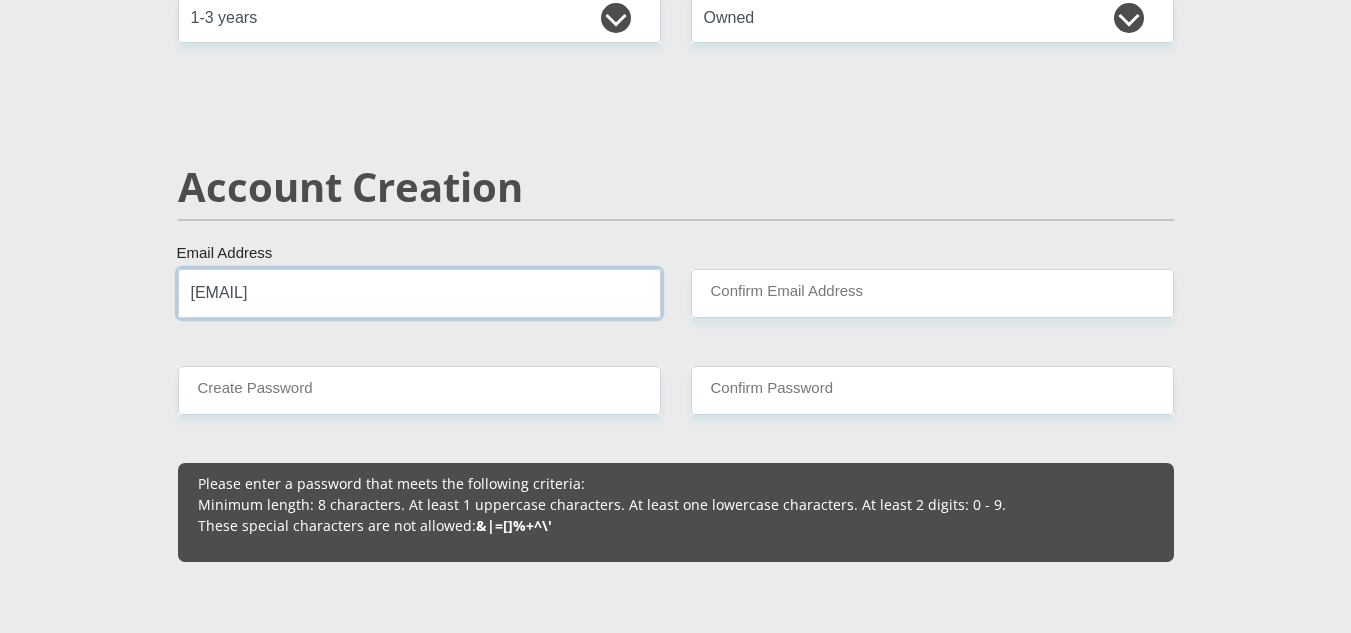 type on "[EMAIL]" 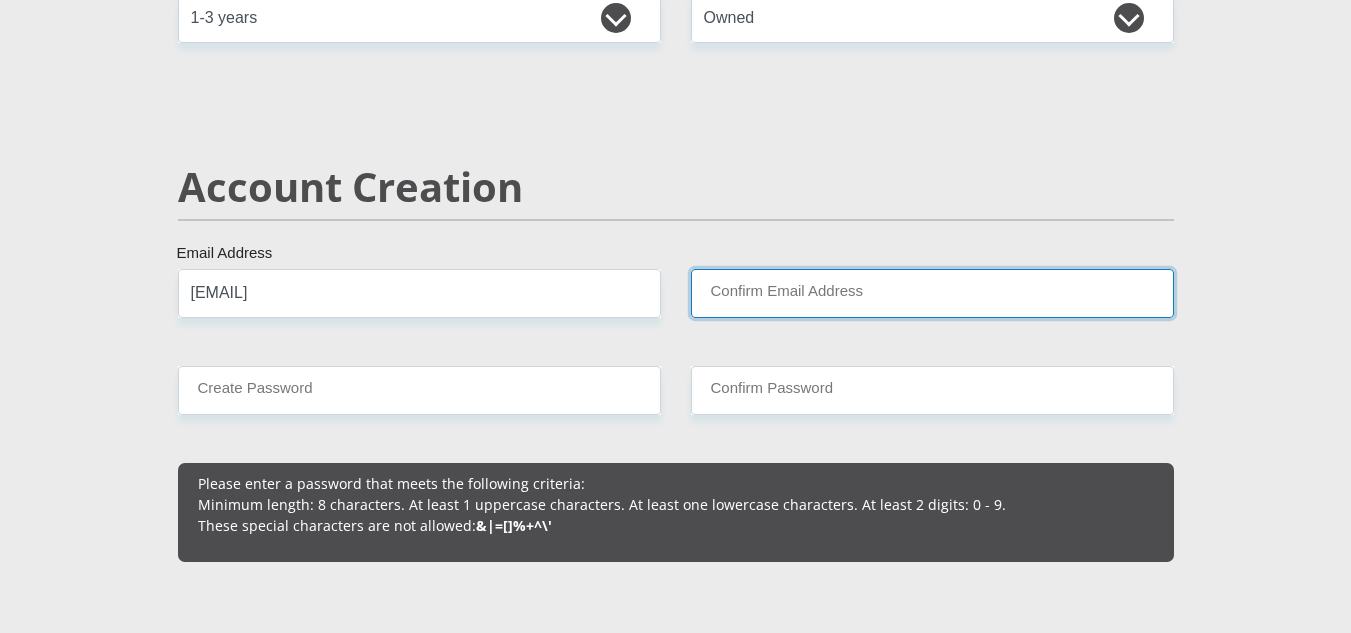 click on "Confirm Email Address" at bounding box center (932, 293) 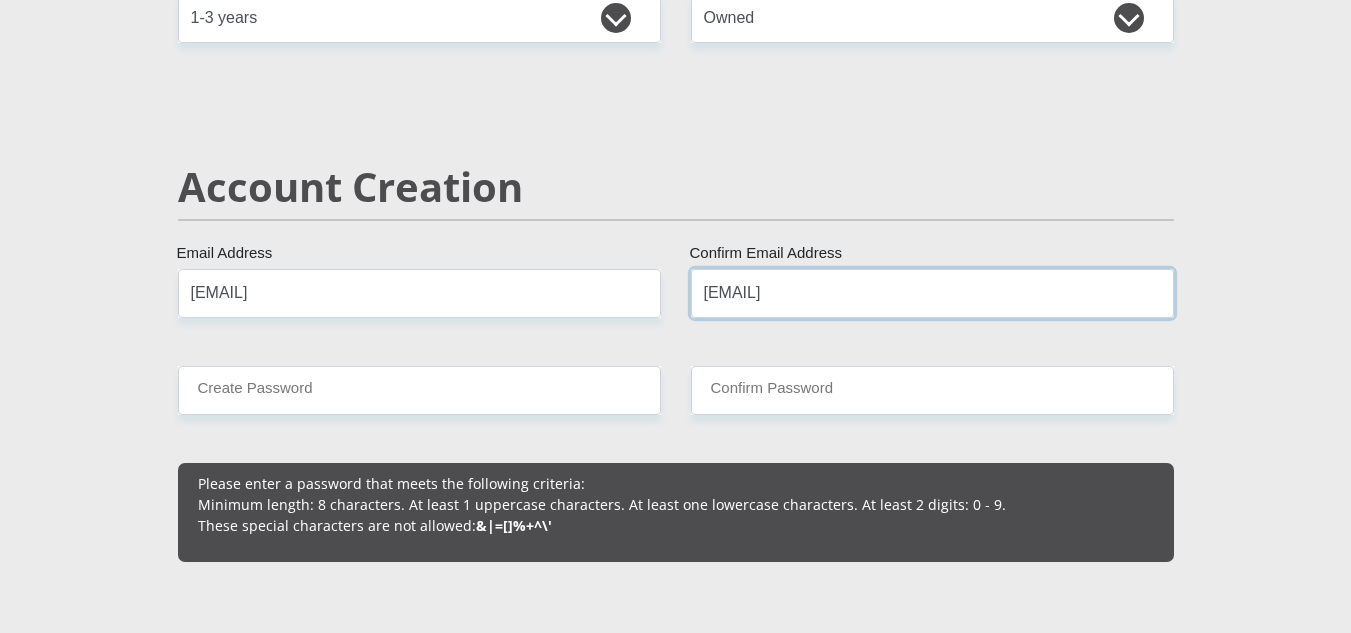 type on "[EMAIL]" 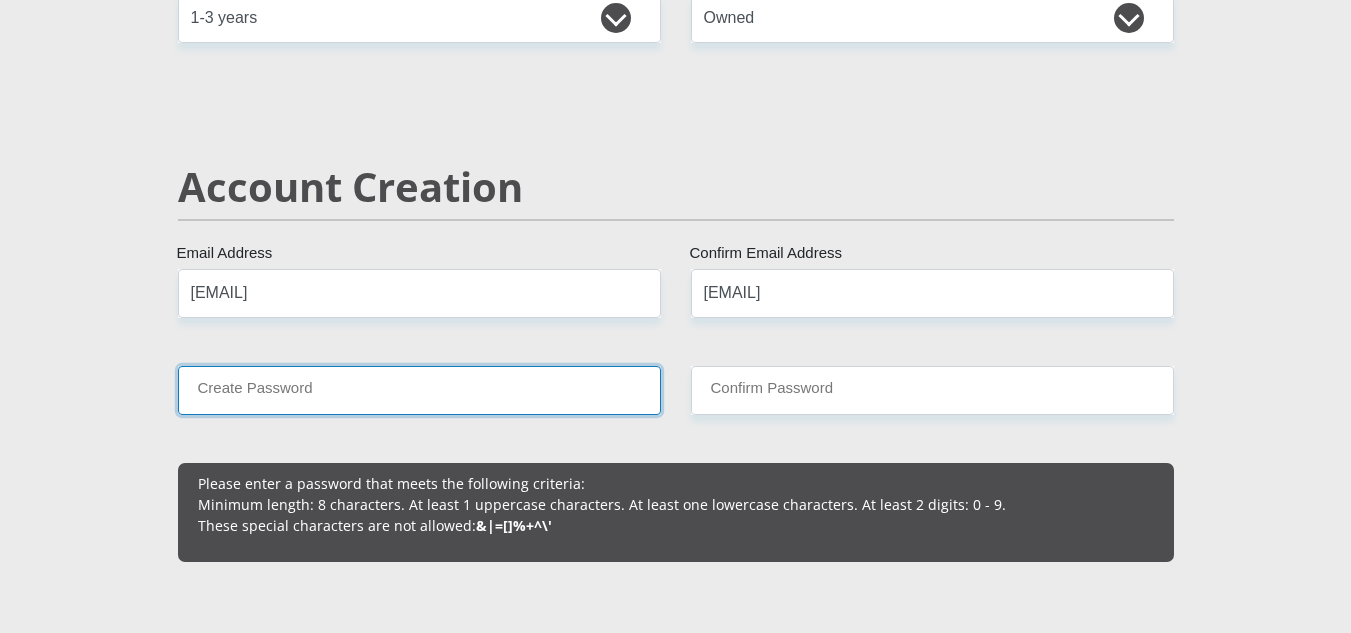 click on "Create Password" at bounding box center [419, 390] 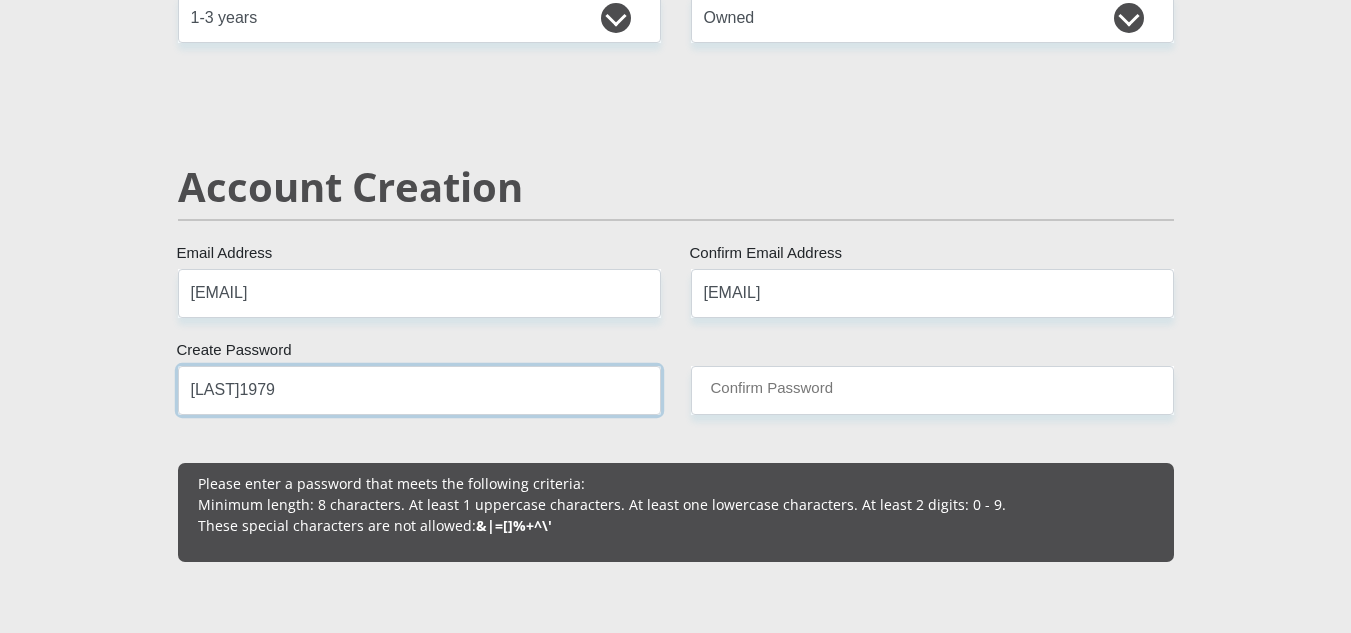 type on "[LAST]1979" 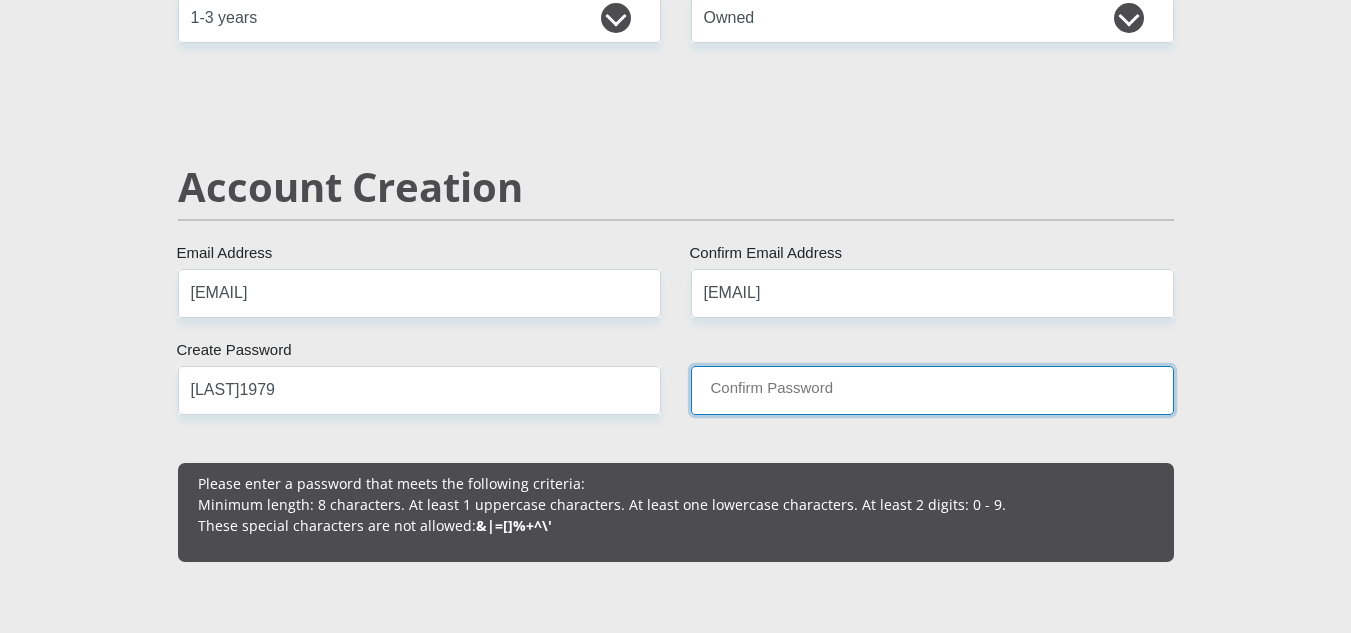 click on "Confirm Password" at bounding box center [932, 390] 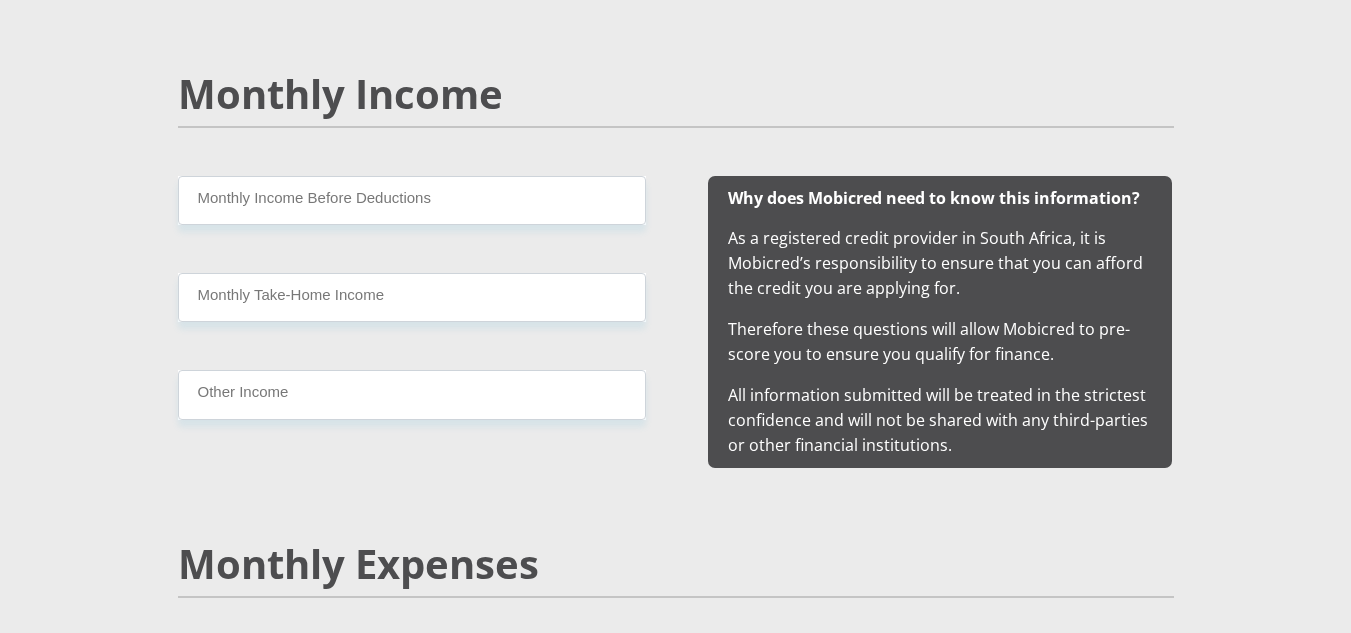 scroll, scrollTop: 1900, scrollLeft: 0, axis: vertical 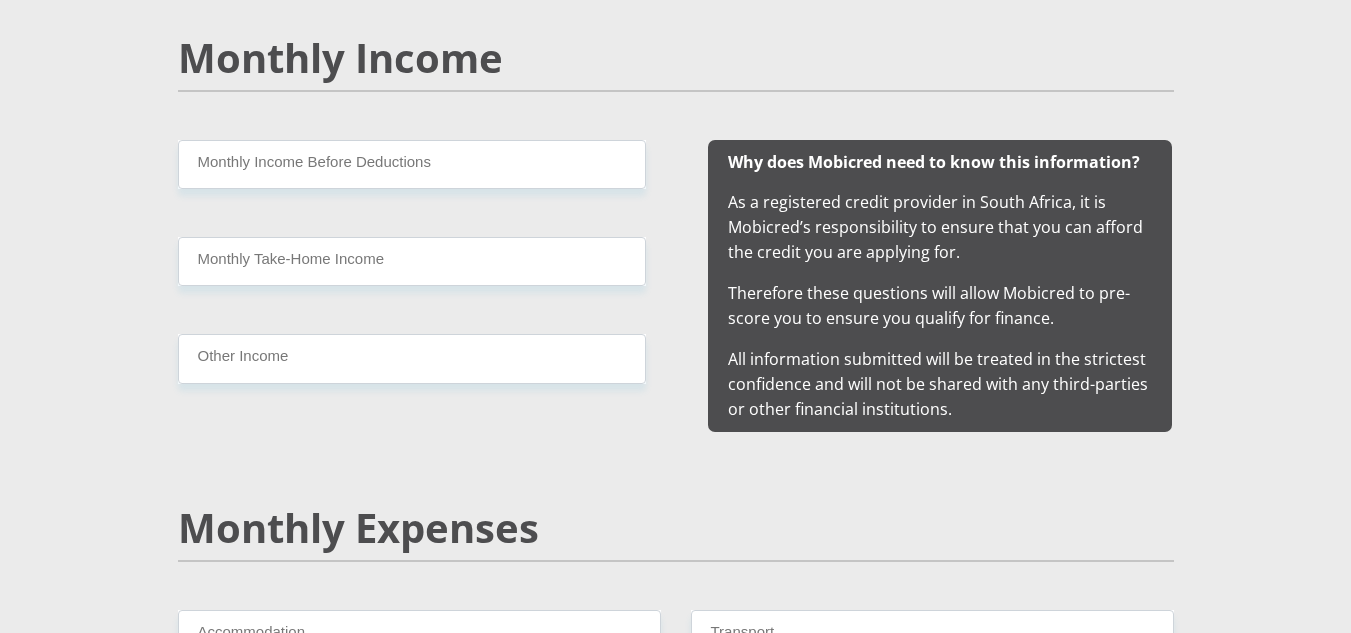 type on "[LAST]1979" 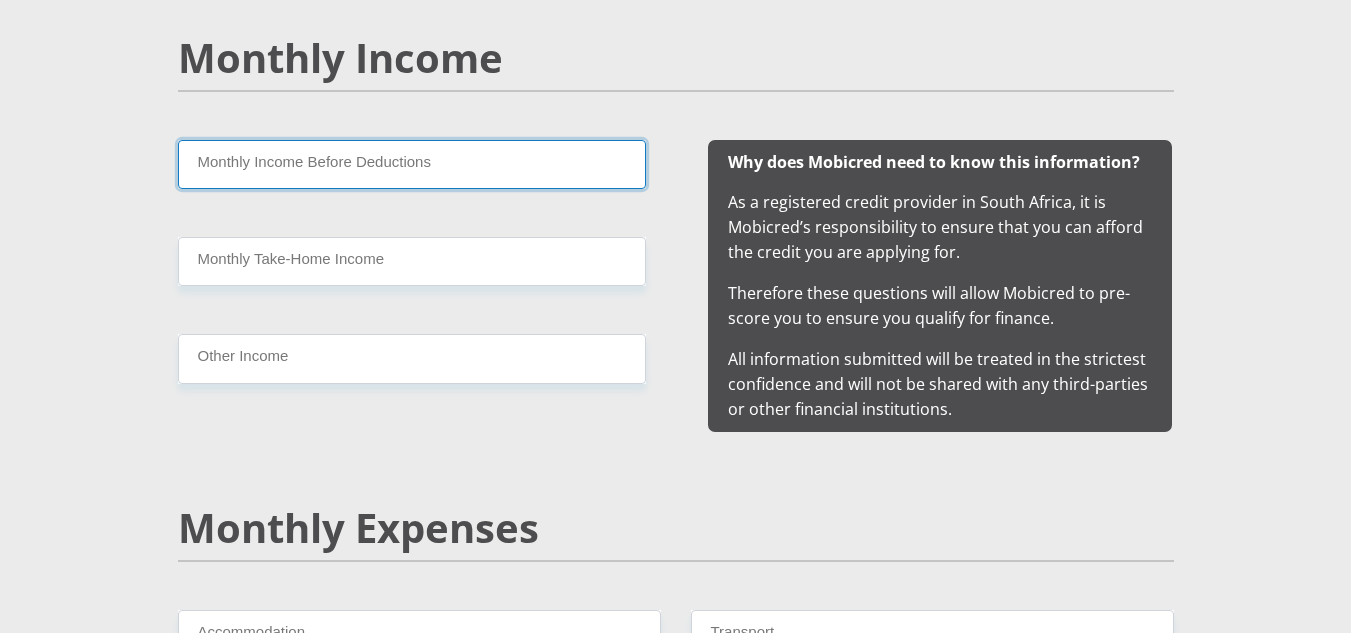 click on "Monthly Income Before Deductions" at bounding box center [412, 164] 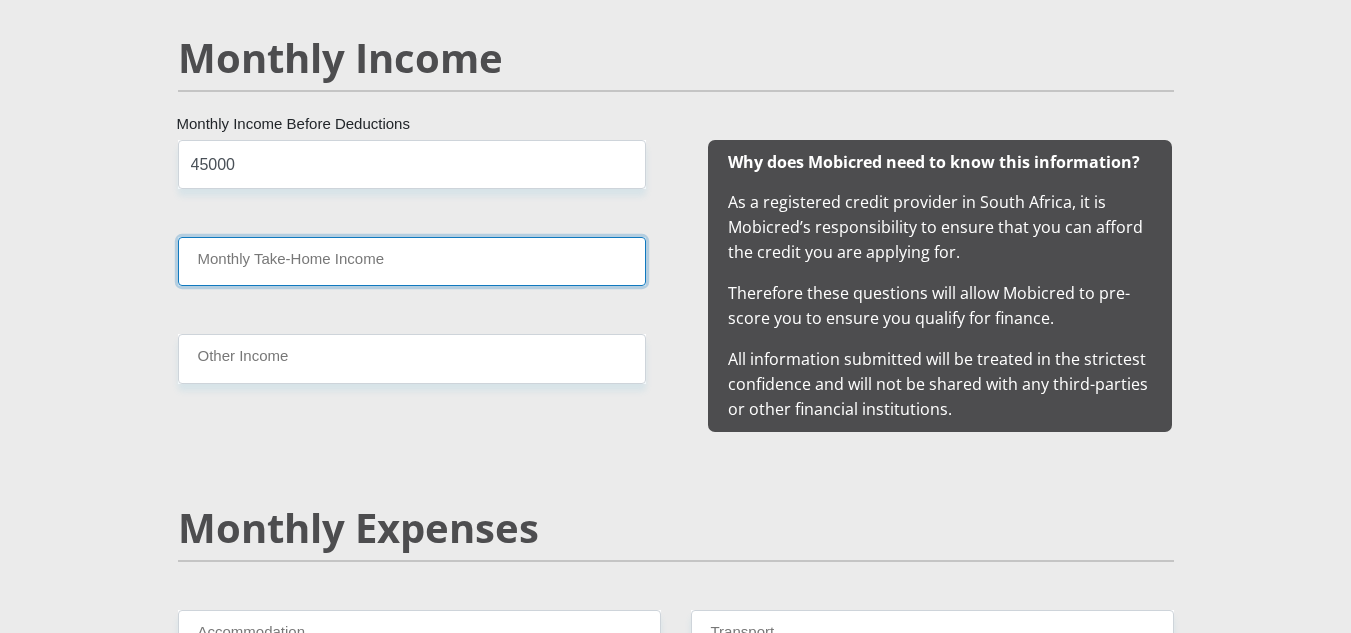 click on "Monthly Take-Home Income" at bounding box center (412, 261) 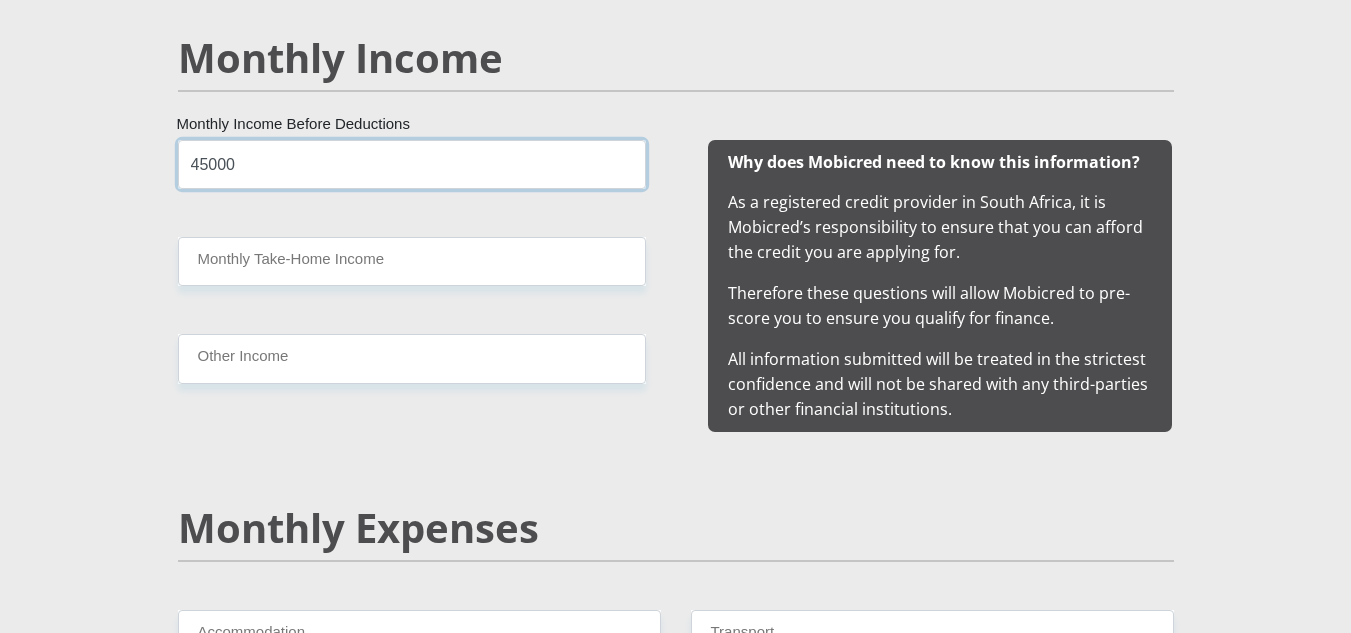 click on "45000" at bounding box center [412, 164] 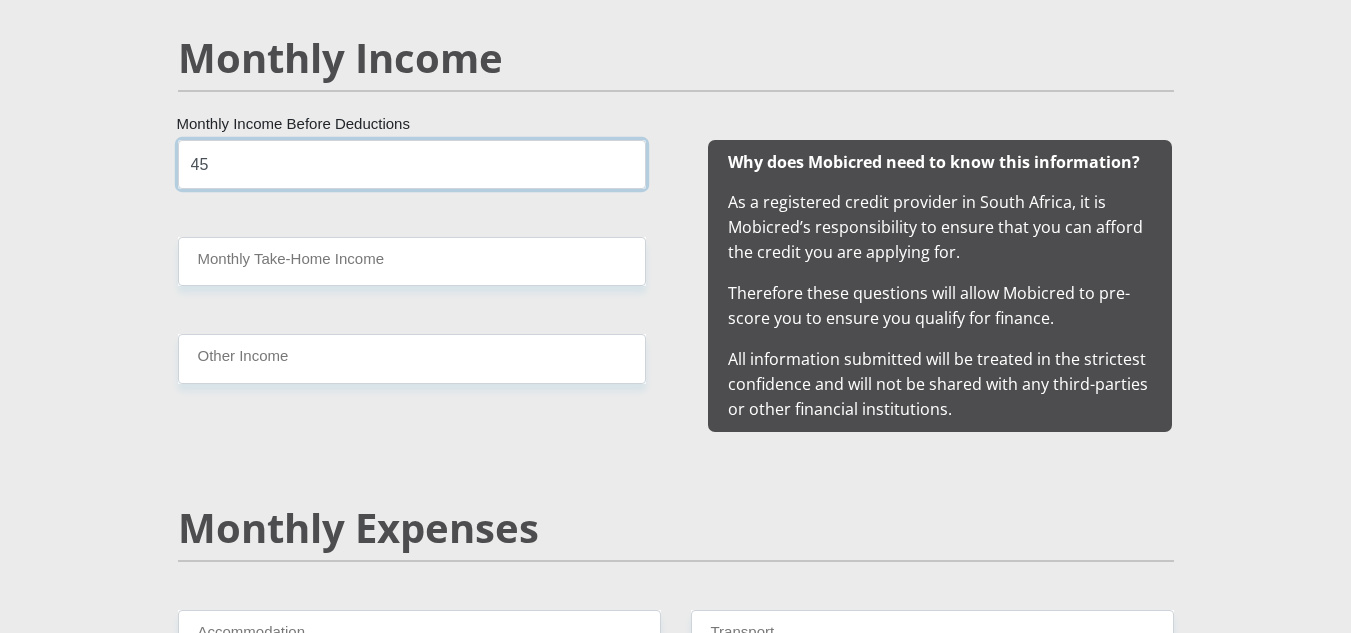type on "4" 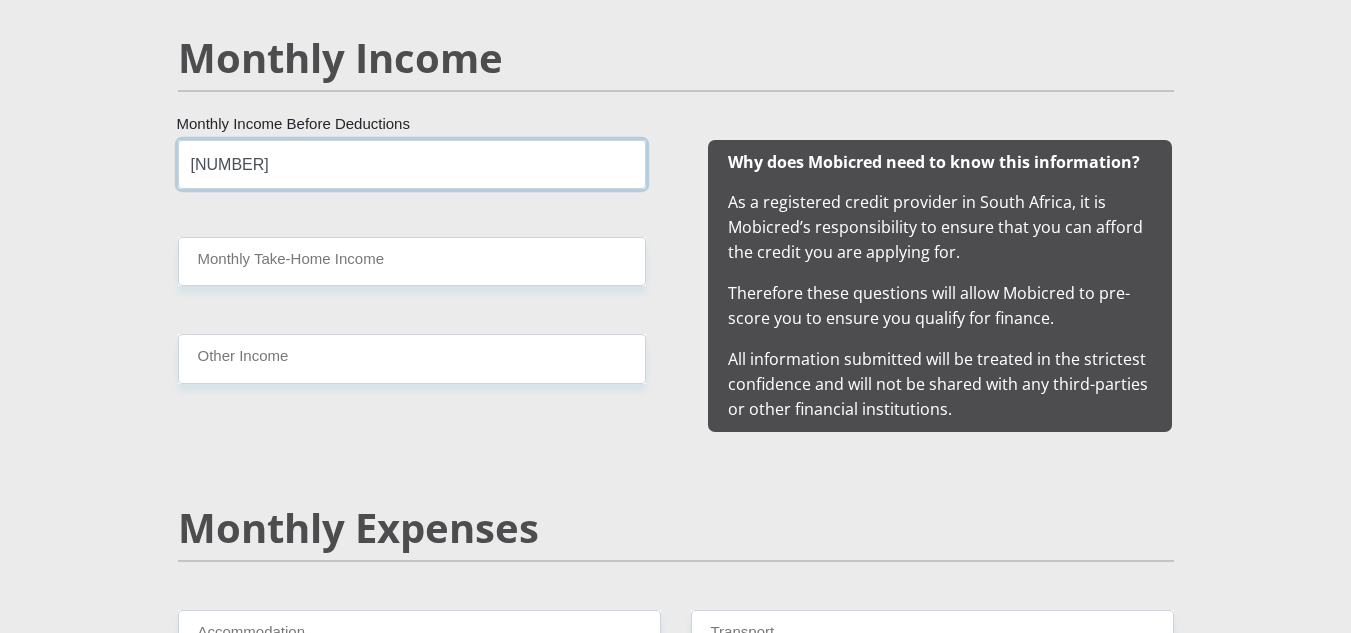 type on "[NUMBER]" 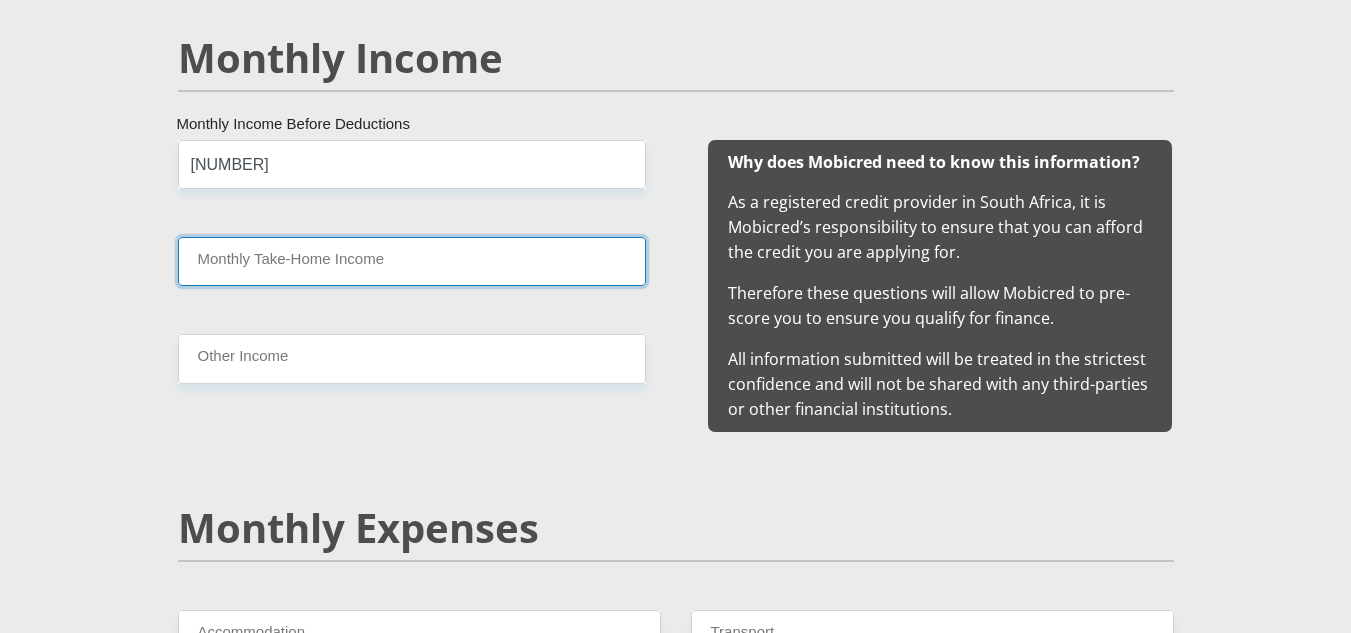 click on "Monthly Take-Home Income" at bounding box center [412, 261] 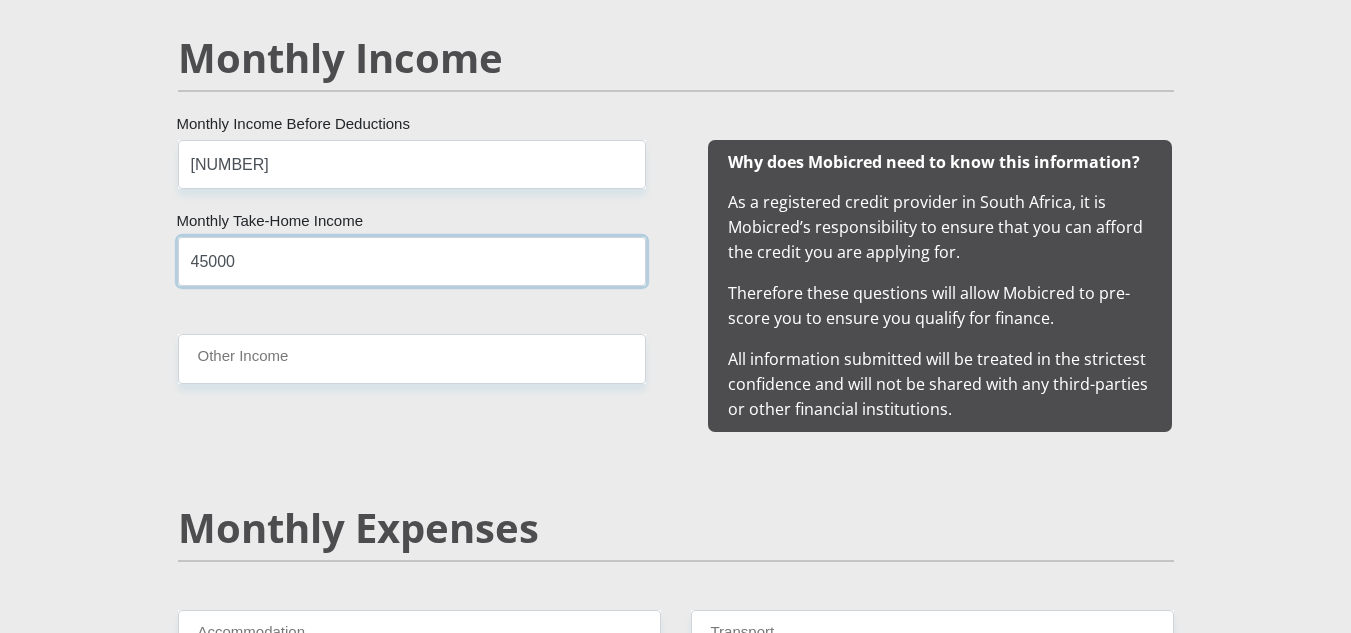 type on "45000" 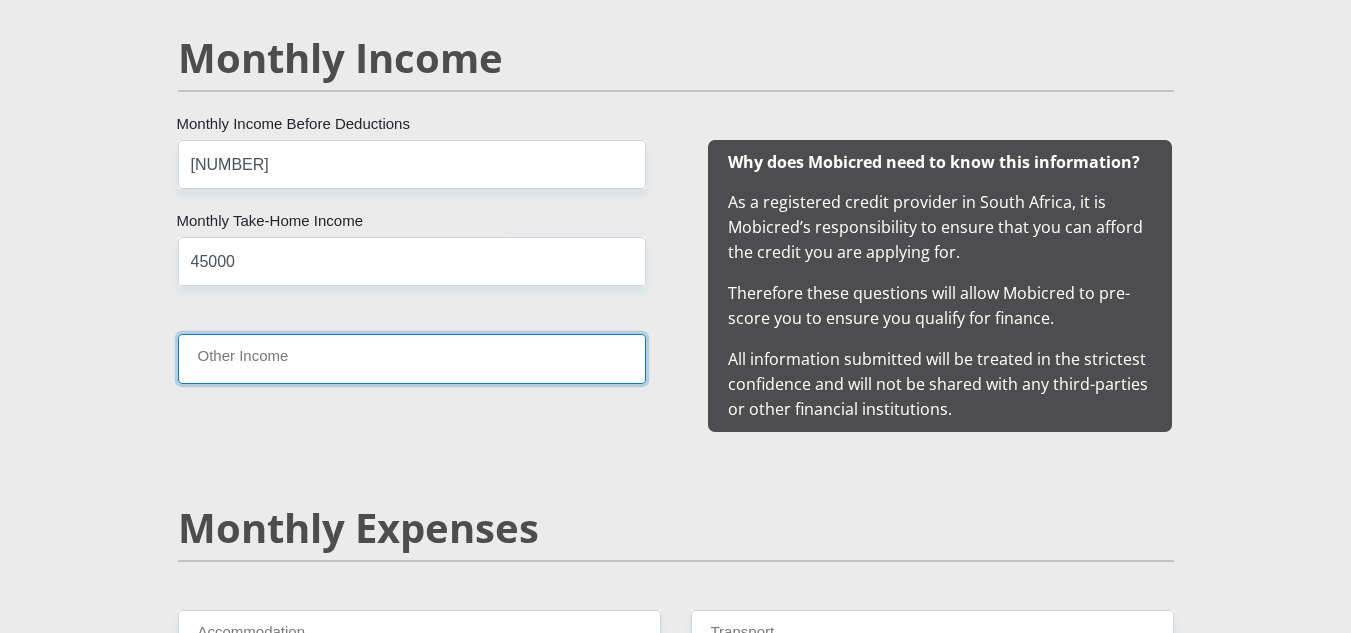 click on "Other Income" at bounding box center [412, 358] 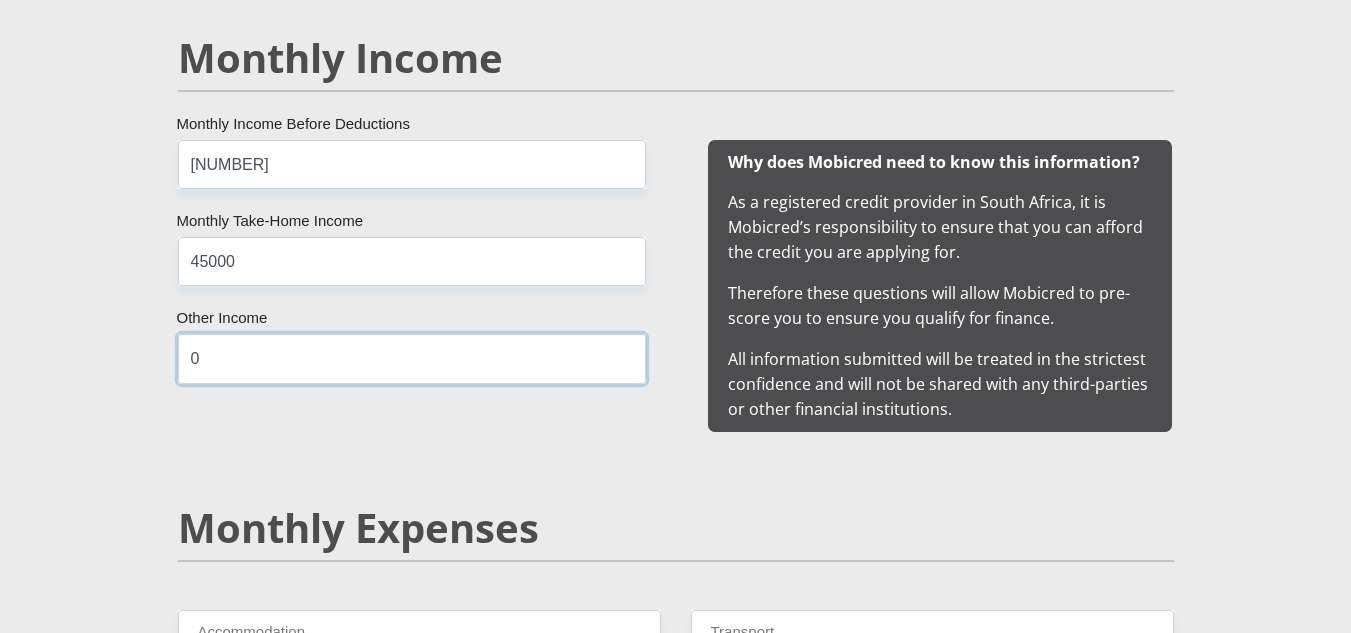 type on "0" 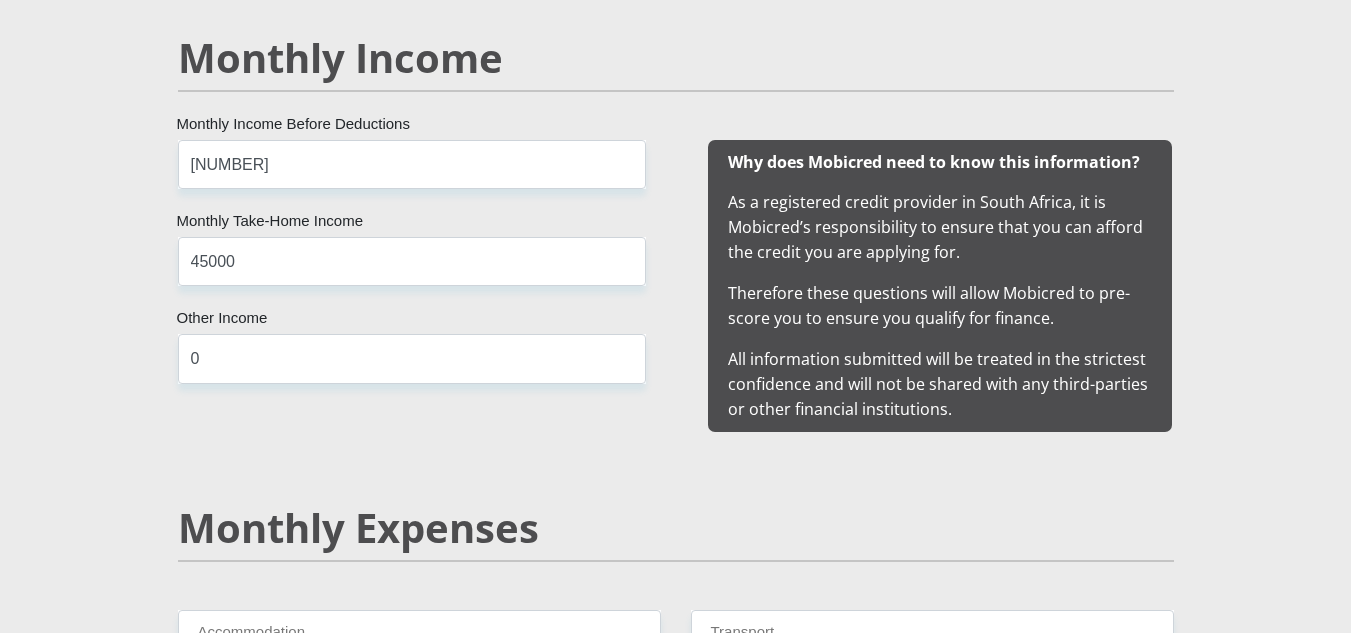 click on "[NUMBER]
Monthly Income Before Deductions
[NUMBER]
Monthly Take-Home Income
0
Other Income" at bounding box center (412, 286) 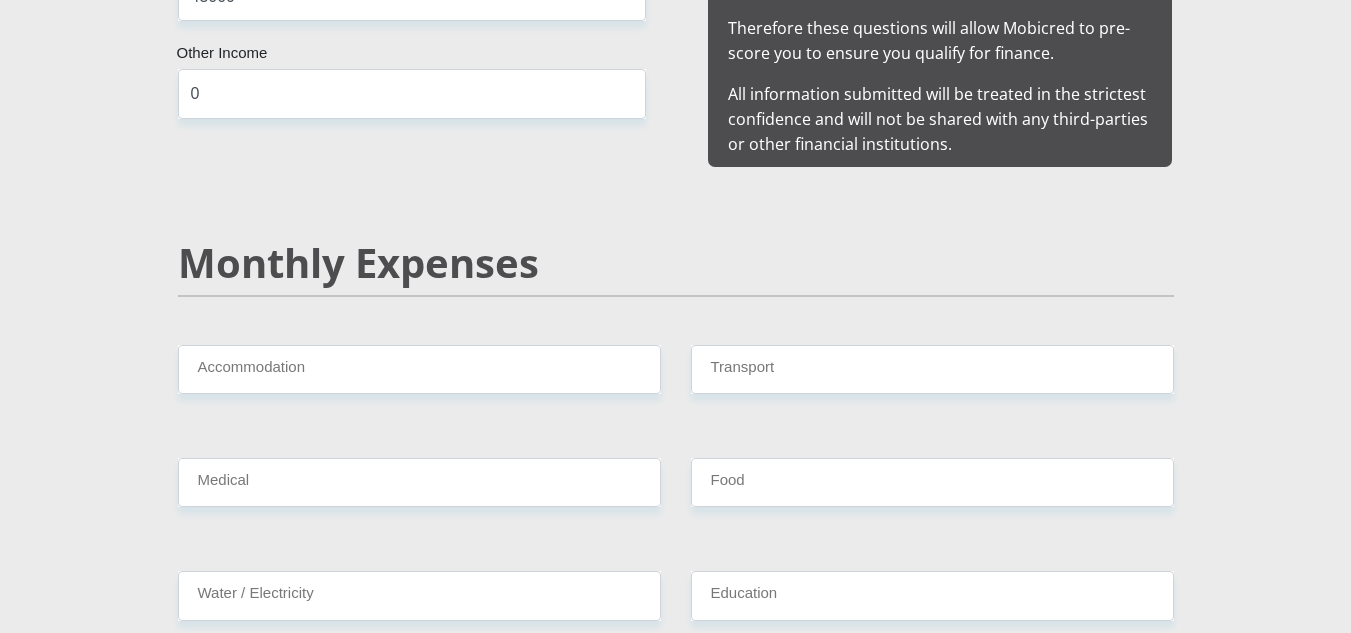 scroll, scrollTop: 2200, scrollLeft: 0, axis: vertical 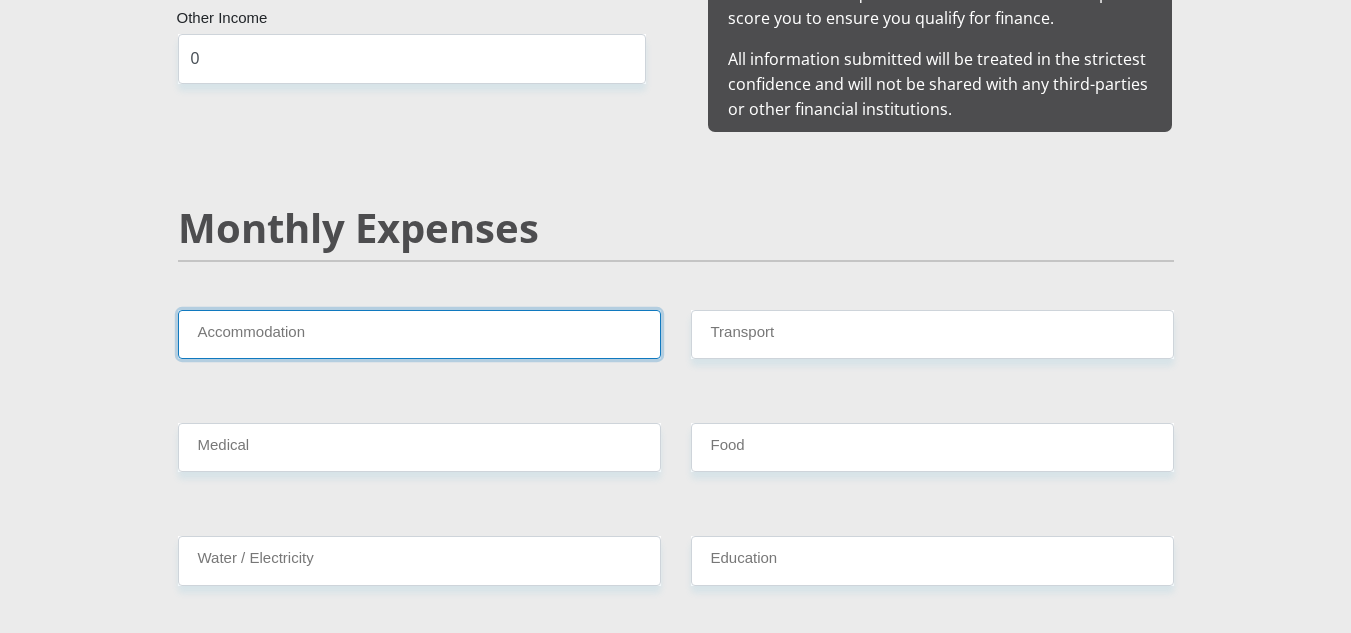 click on "Accommodation" at bounding box center (419, 334) 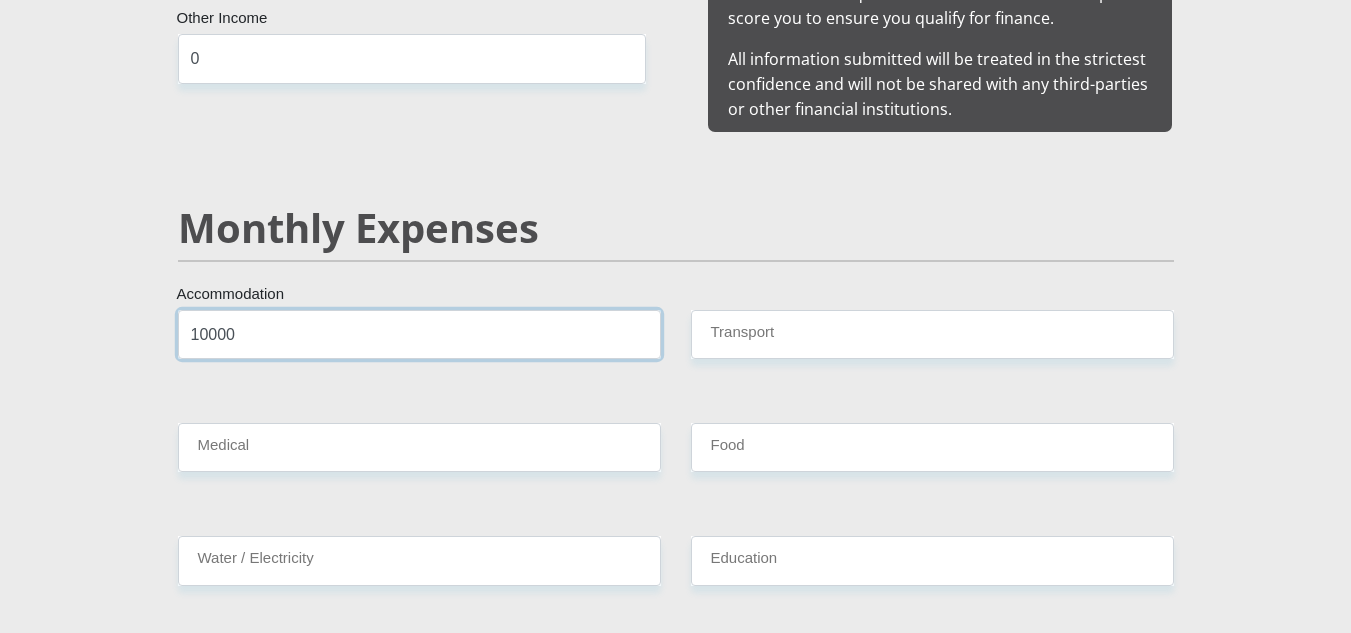 type on "10000" 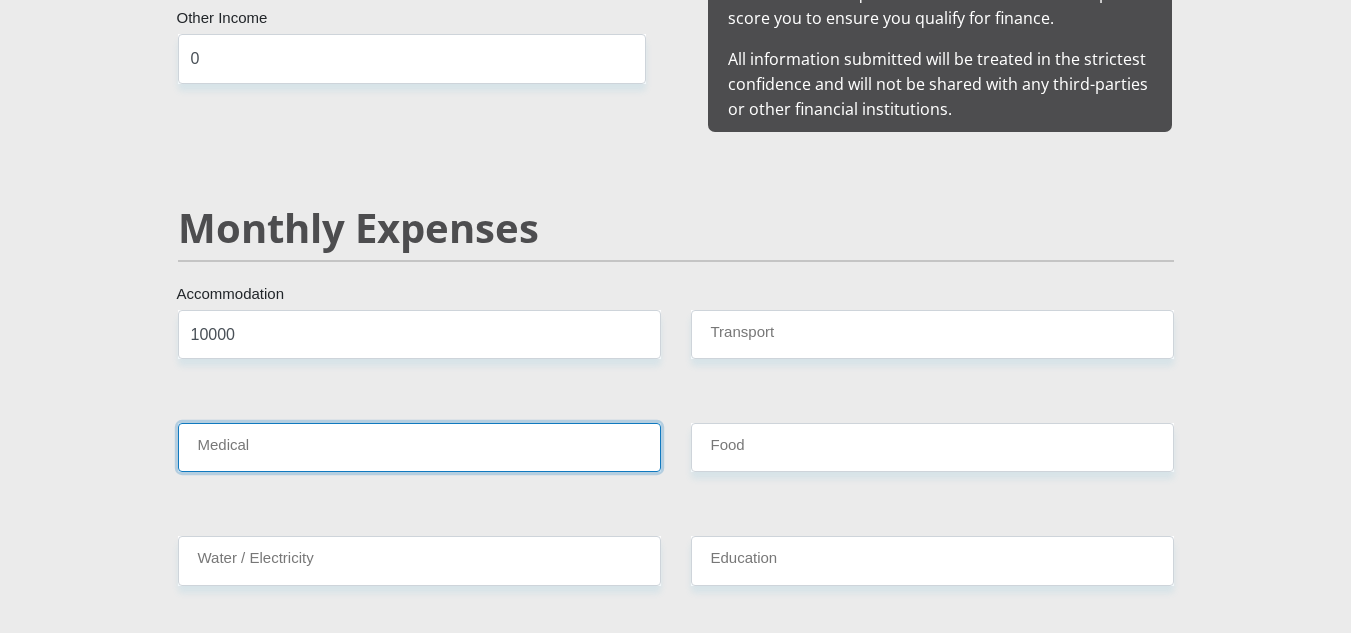 click on "Medical" at bounding box center [419, 447] 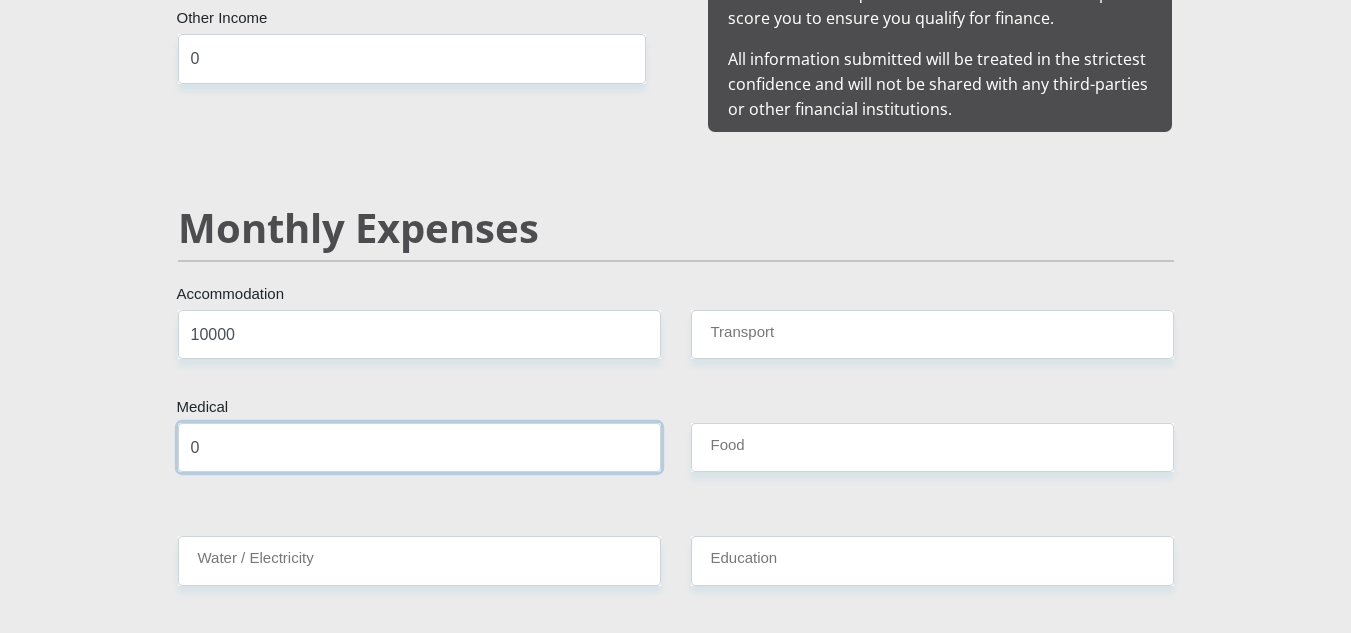 type on "0" 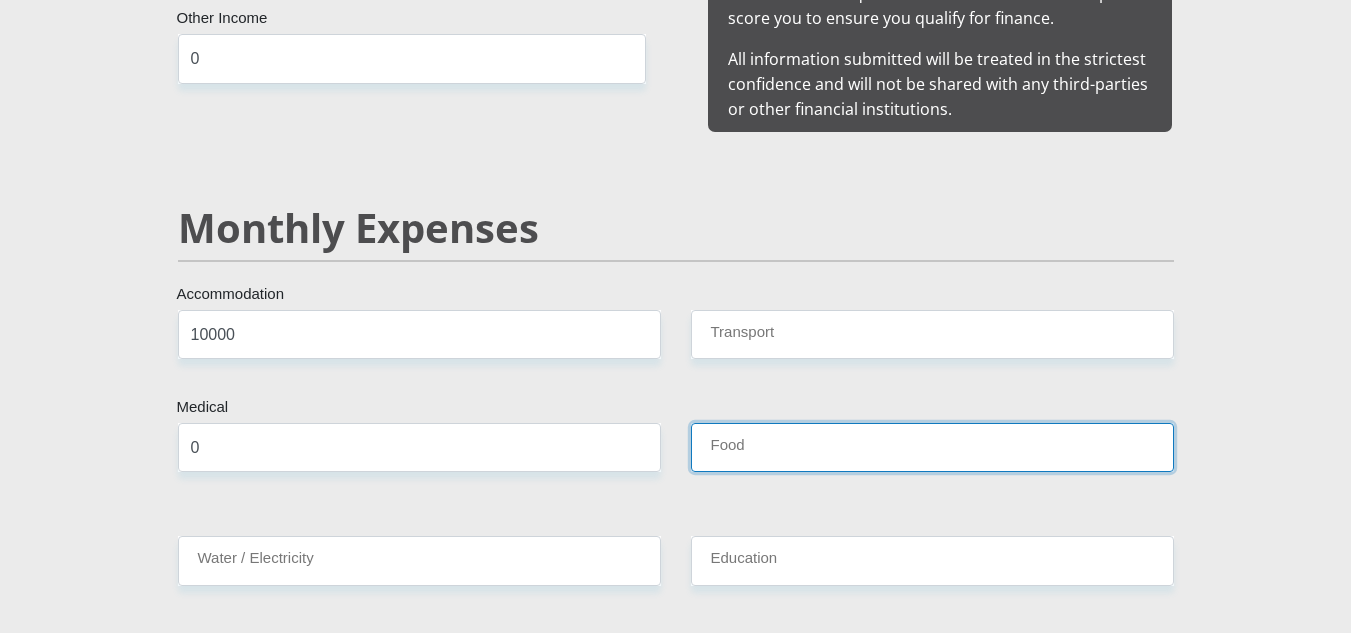 click on "Food" at bounding box center (932, 447) 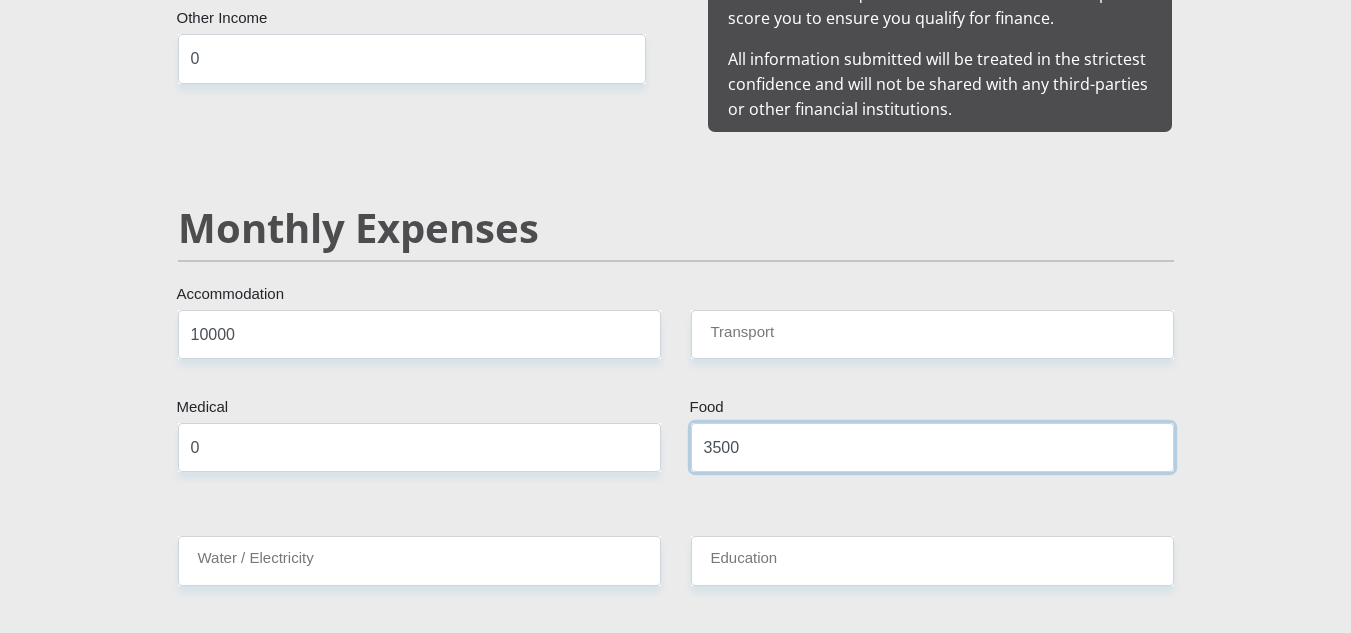 type on "3500" 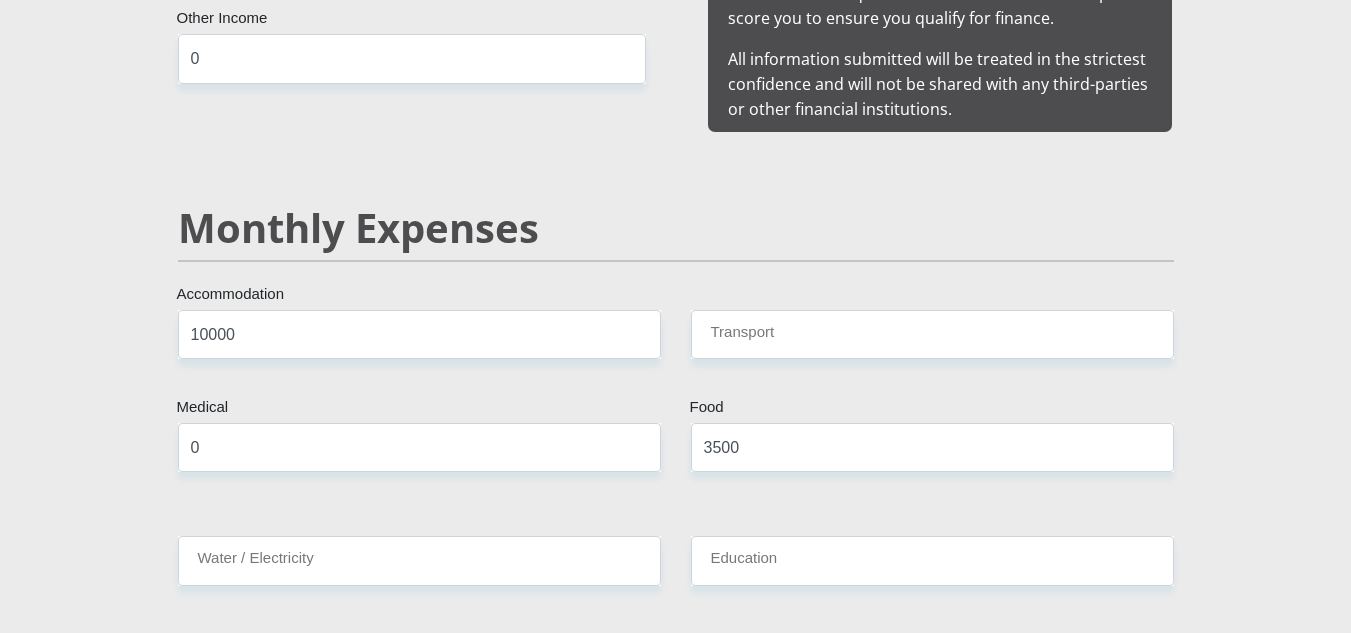 click on "Mr
Ms
Mrs
Dr
Other
Title
[FIRST]
First Name
[LAST]
Surname
[ID NUMBER]
South African ID Number
Please input valid ID number
South Africa
Afghanistan
Aland Islands
Albania
Algeria
America Samoa
American Virgin Islands
Andorra
Angola
Anguilla
Antarctica
Antigua and Barbuda
Armenia" at bounding box center (676, 978) 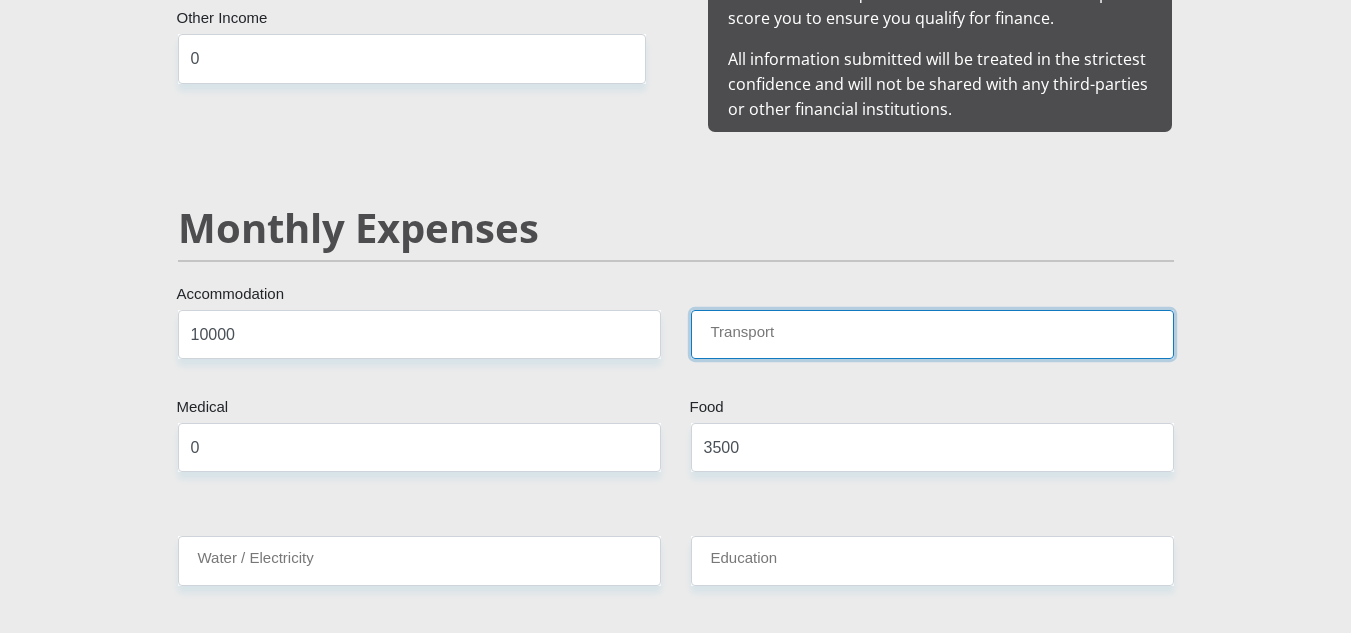 click on "Transport" at bounding box center [932, 334] 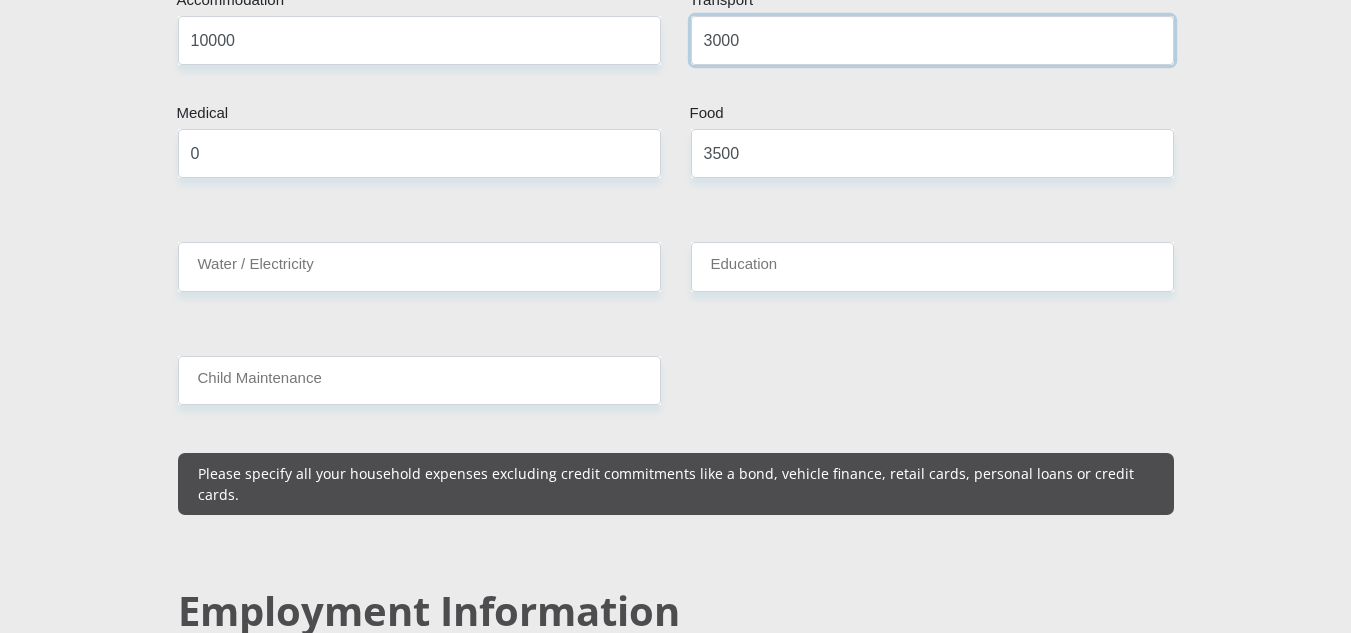 scroll, scrollTop: 2500, scrollLeft: 0, axis: vertical 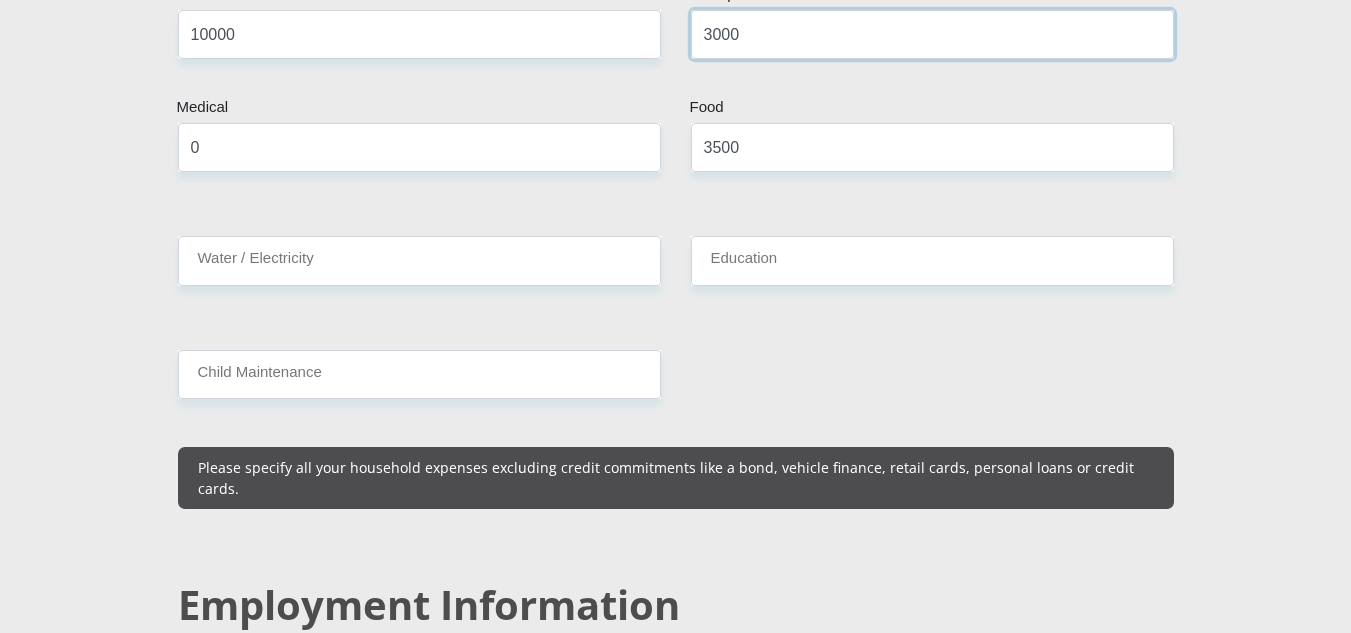type on "3000" 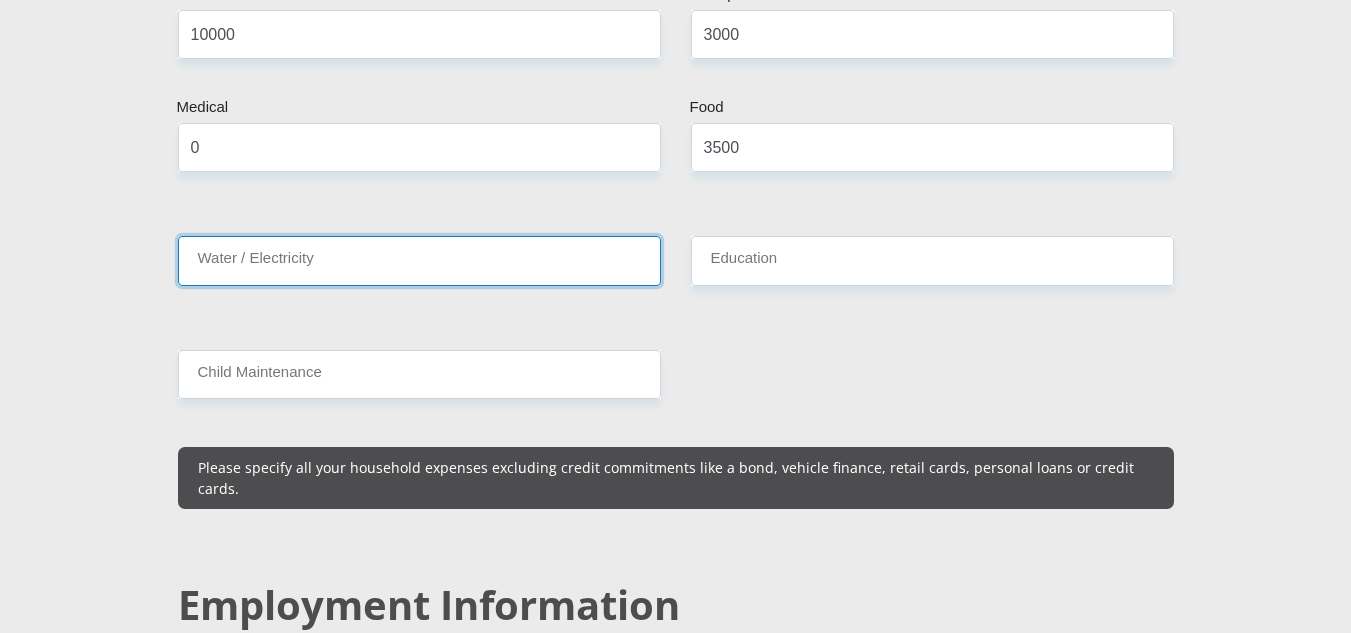 click on "Water / Electricity" at bounding box center [419, 260] 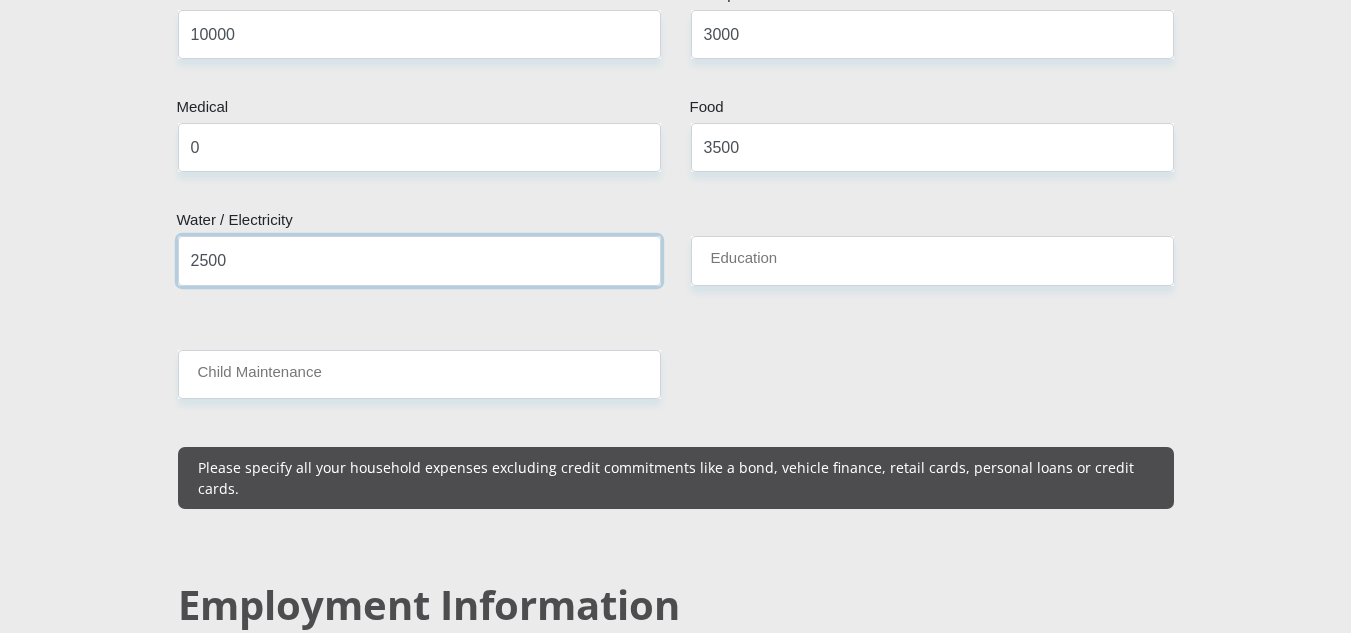 type on "2500" 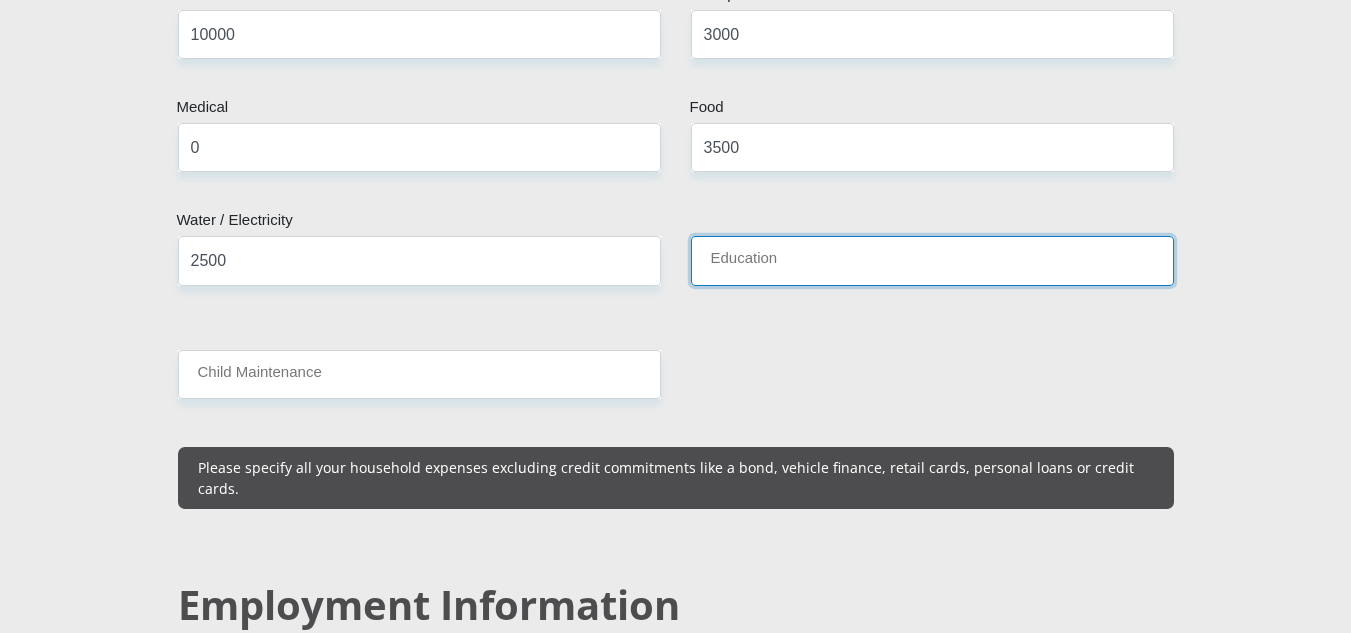 click on "Education" at bounding box center (932, 260) 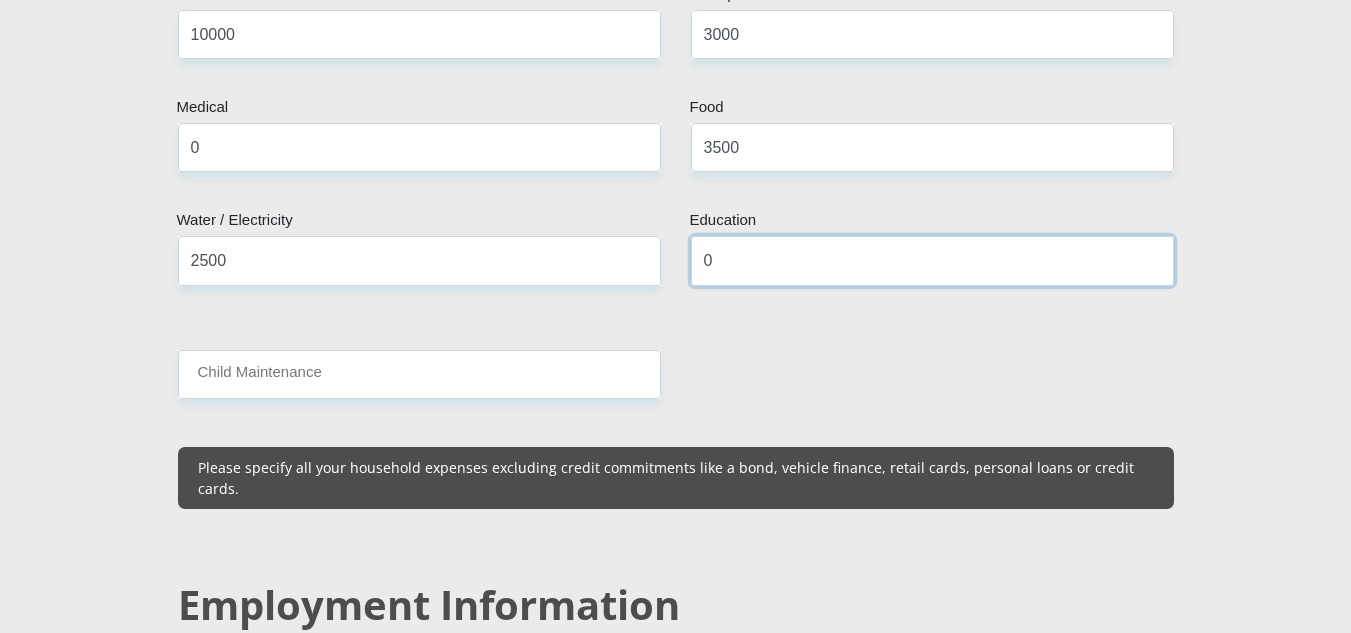 type on "0" 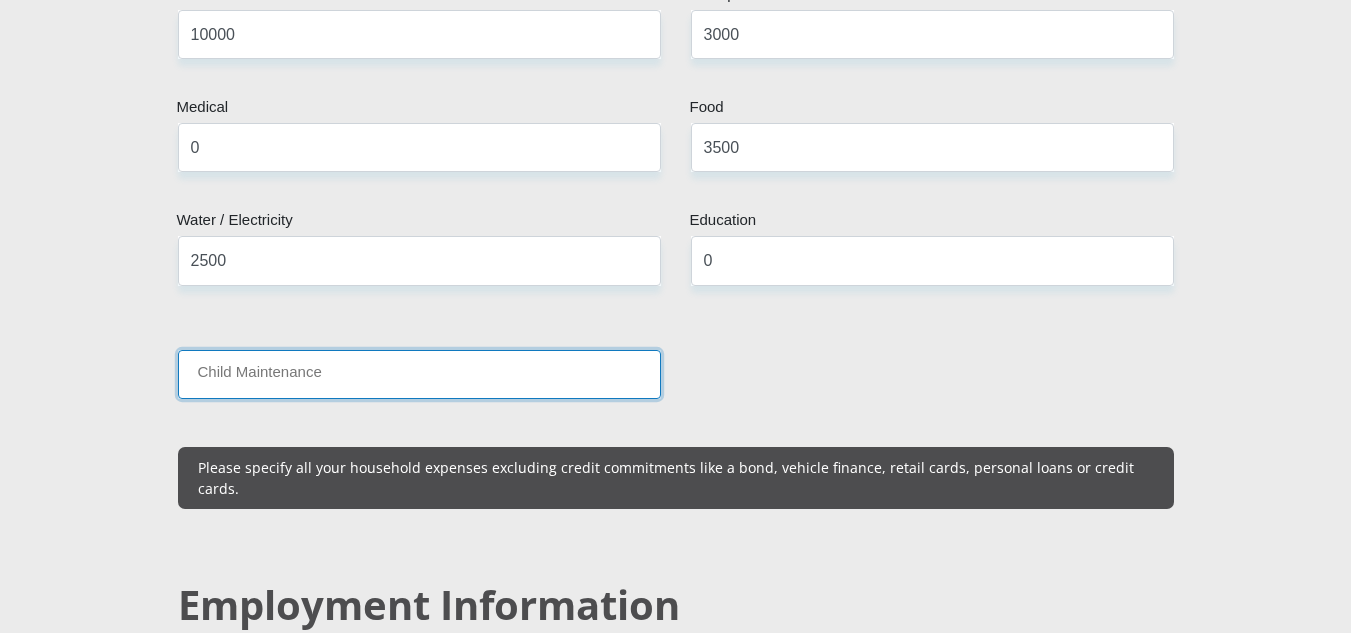 click on "Child Maintenance" at bounding box center [419, 374] 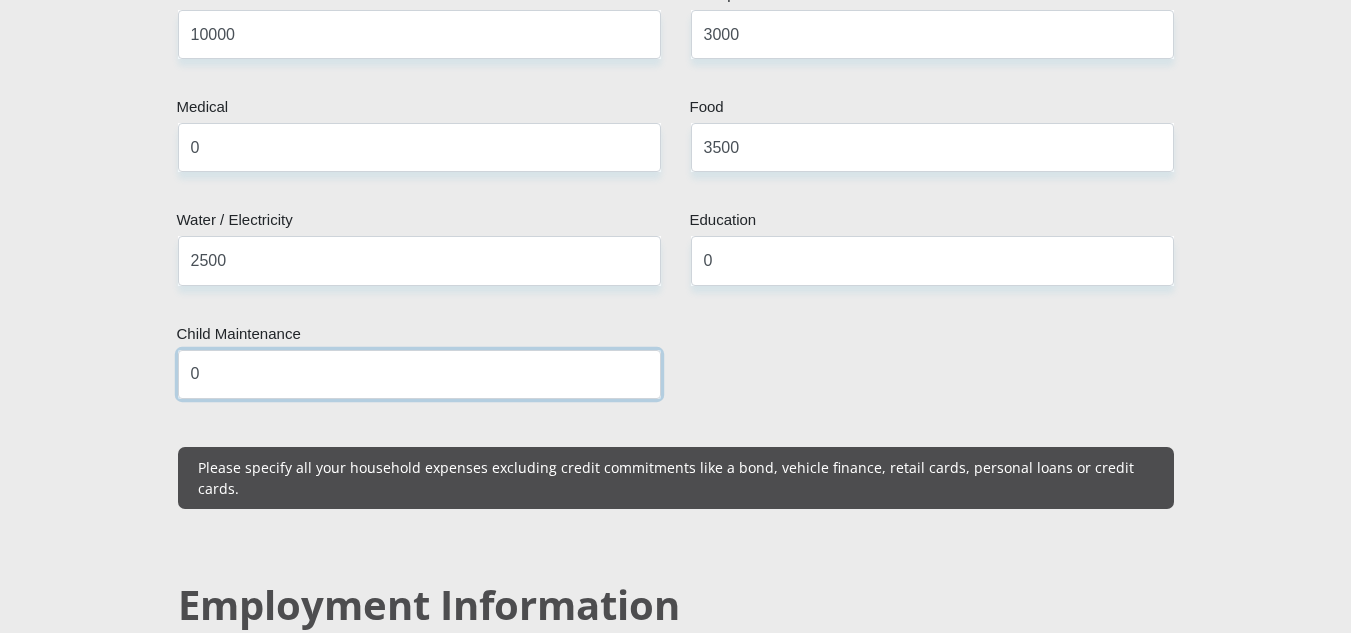 type on "0" 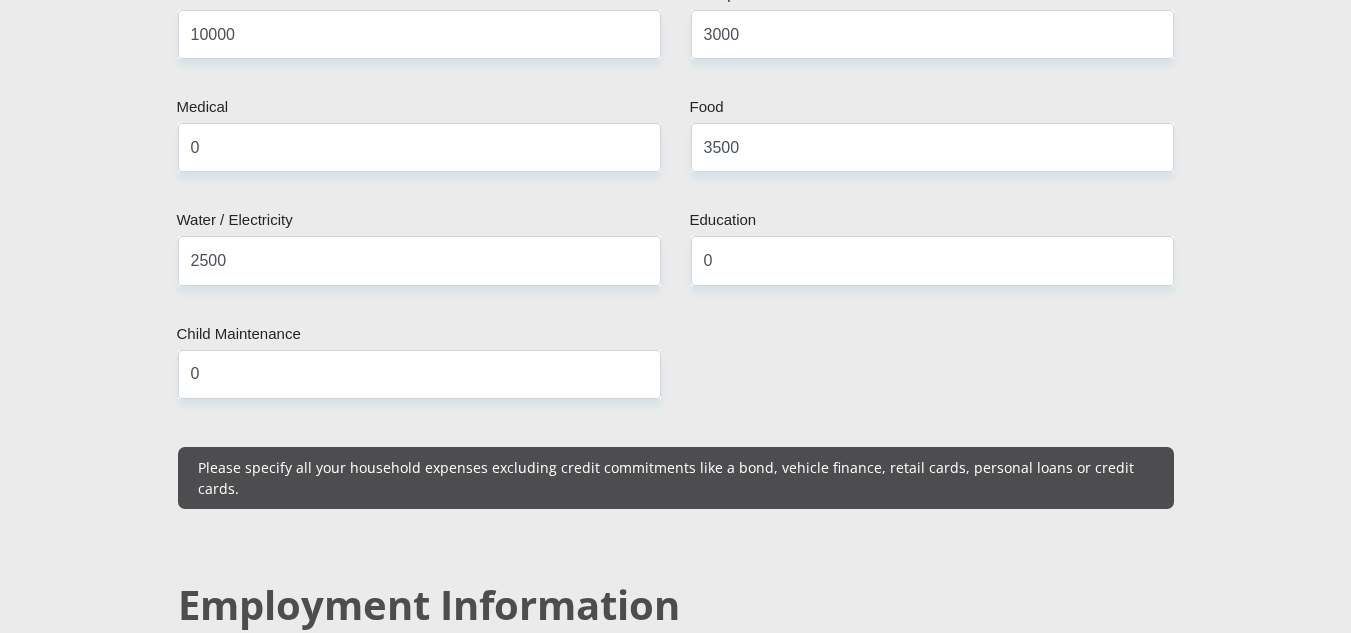 click on "Mr
Ms
Mrs
Dr
Other
Title
[FIRST]
First Name
[LAST]
Surname
[ID NUMBER]
South African ID Number
Please input valid ID number
South Africa
Afghanistan
Aland Islands
Albania
Algeria
America Samoa
American Virgin Islands
Andorra
Angola
Anguilla
Antarctica
Antigua and Barbuda
Armenia" at bounding box center (676, 678) 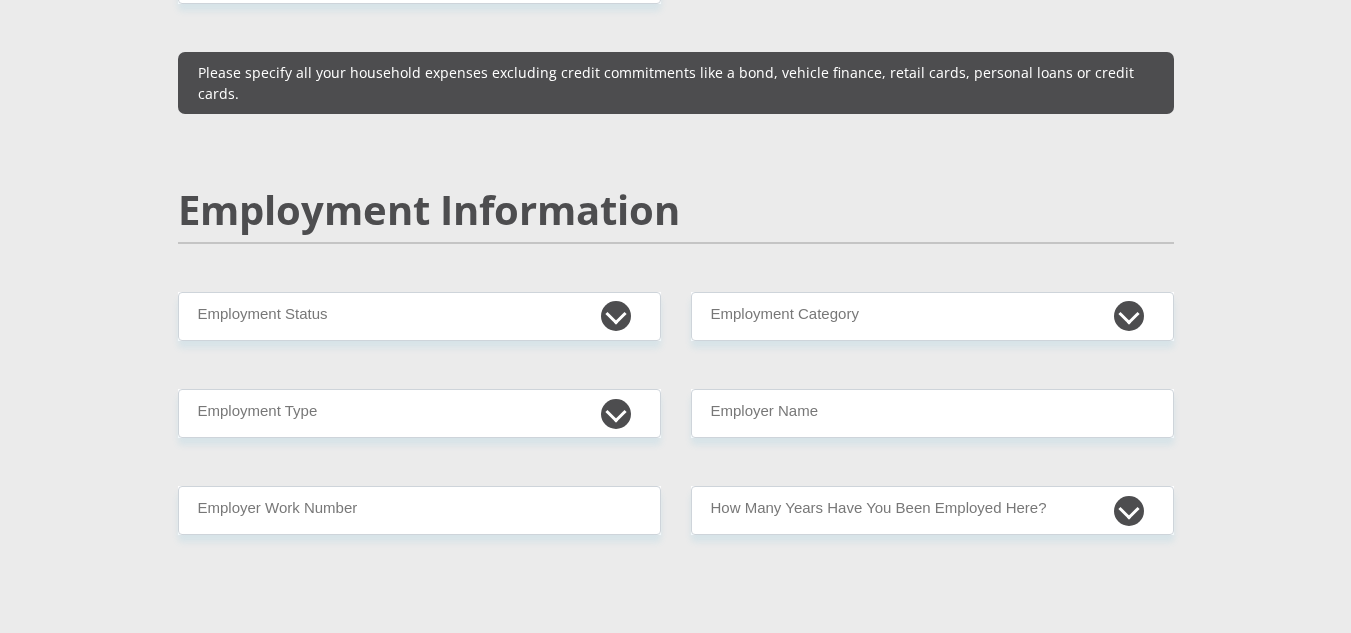 scroll, scrollTop: 2900, scrollLeft: 0, axis: vertical 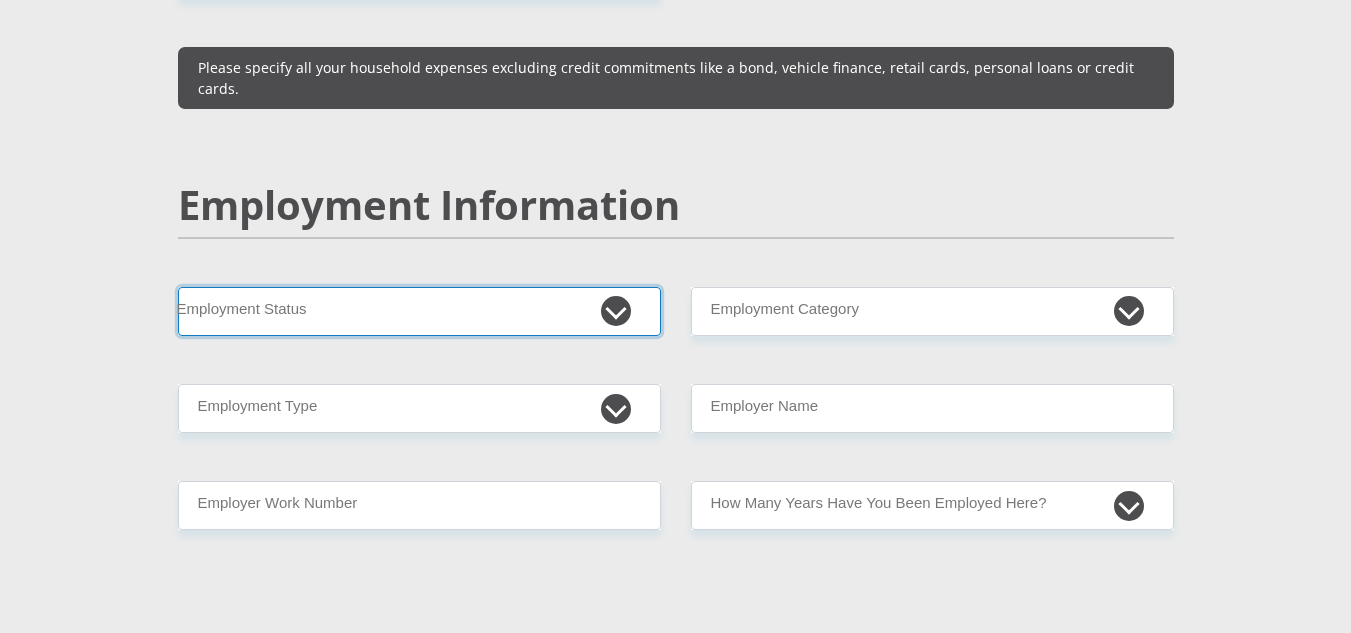 click on "Permanent/Full-time
Part-time/Casual
Contract Worker
Self-Employed
Housewife
Retired
Student
Medically Boarded
Disability
Unemployed" at bounding box center (419, 311) 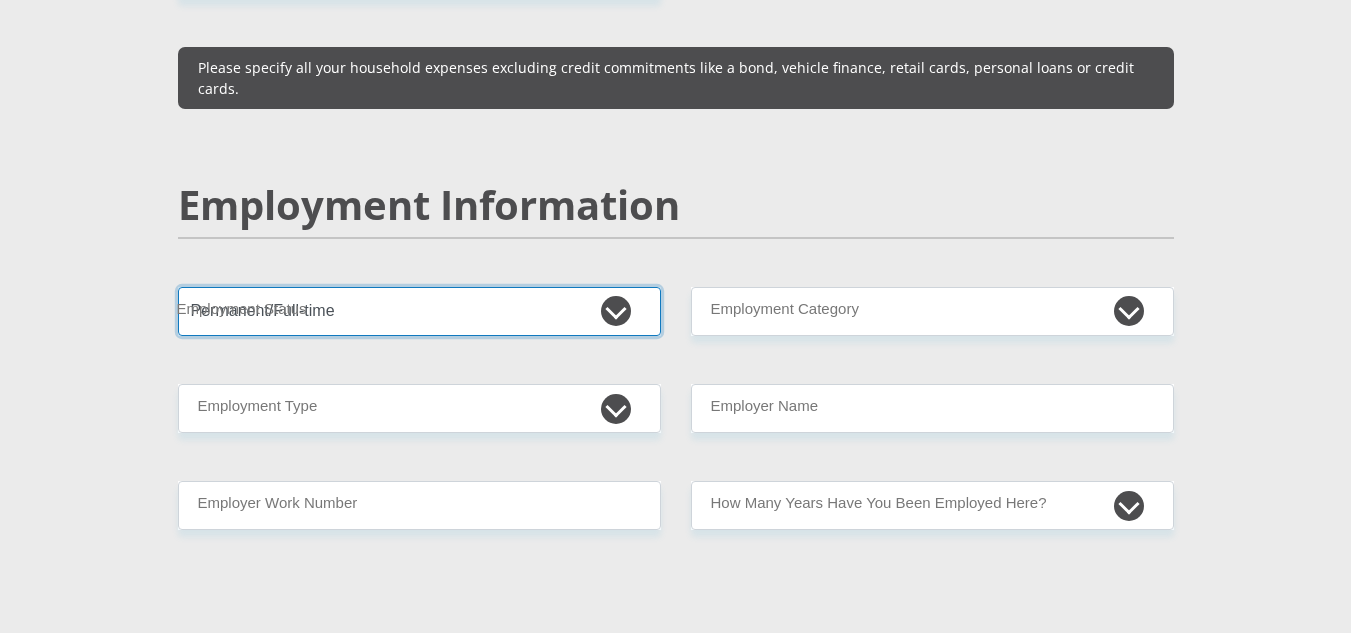 click on "Permanent/Full-time
Part-time/Casual
Contract Worker
Self-Employed
Housewife
Retired
Student
Medically Boarded
Disability
Unemployed" at bounding box center [419, 311] 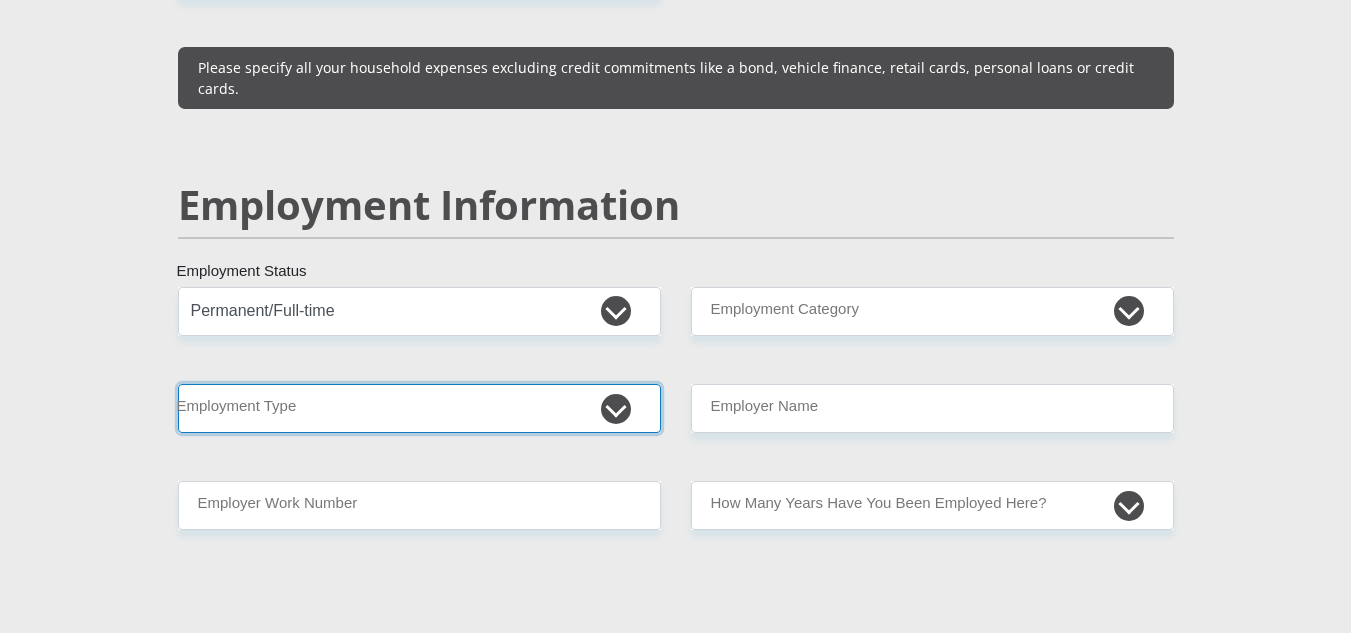 click on "College/Lecturer
Craft Seller
Creative
Driver
Executive
Farmer
Forces - Non Commissioned
Forces - Officer
Hawker
Housewife
Labourer
Licenced Professional
Manager
Miner
Non Licenced Professional
Office Staff/Clerk
Outside Worker
Pensioner
Permanent Teacher
Production/Manufacturing
Sales
Self-Employed
Semi-Professional Worker
Service Industry  Social Worker  Student" at bounding box center [419, 408] 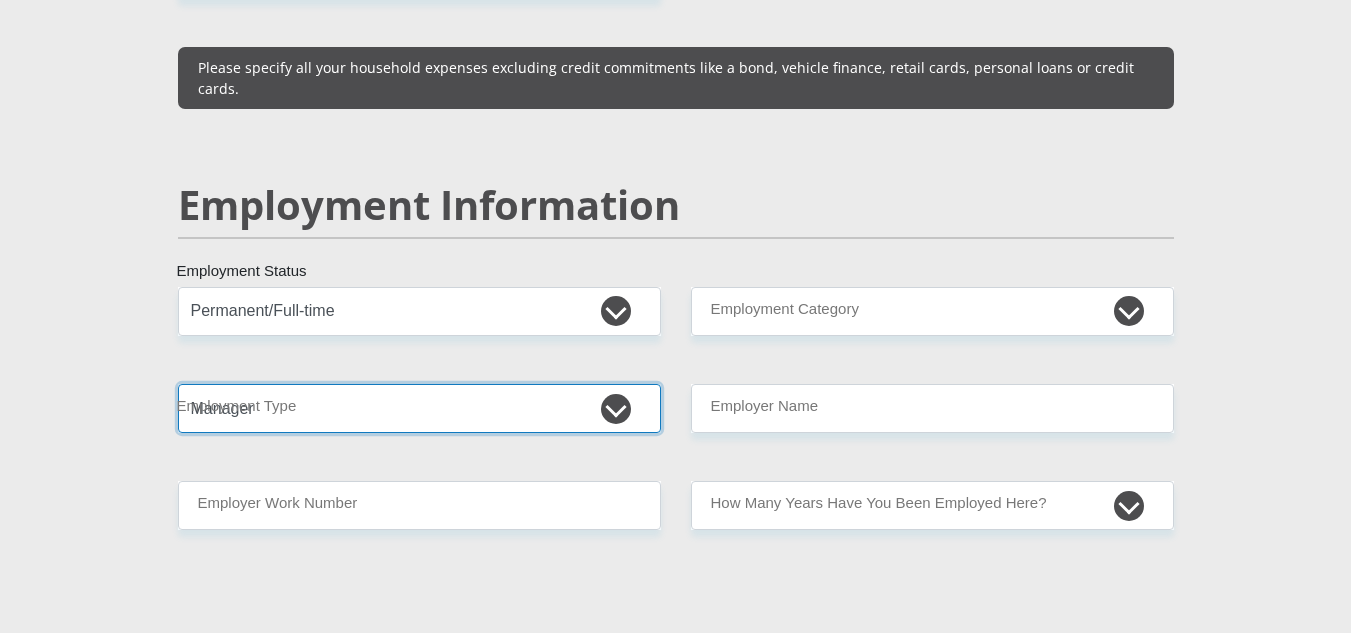 click on "College/Lecturer
Craft Seller
Creative
Driver
Executive
Farmer
Forces - Non Commissioned
Forces - Officer
Hawker
Housewife
Labourer
Licenced Professional
Manager
Miner
Non Licenced Professional
Office Staff/Clerk
Outside Worker
Pensioner
Permanent Teacher
Production/Manufacturing
Sales
Self-Employed
Semi-Professional Worker
Service Industry  Social Worker  Student" at bounding box center (419, 408) 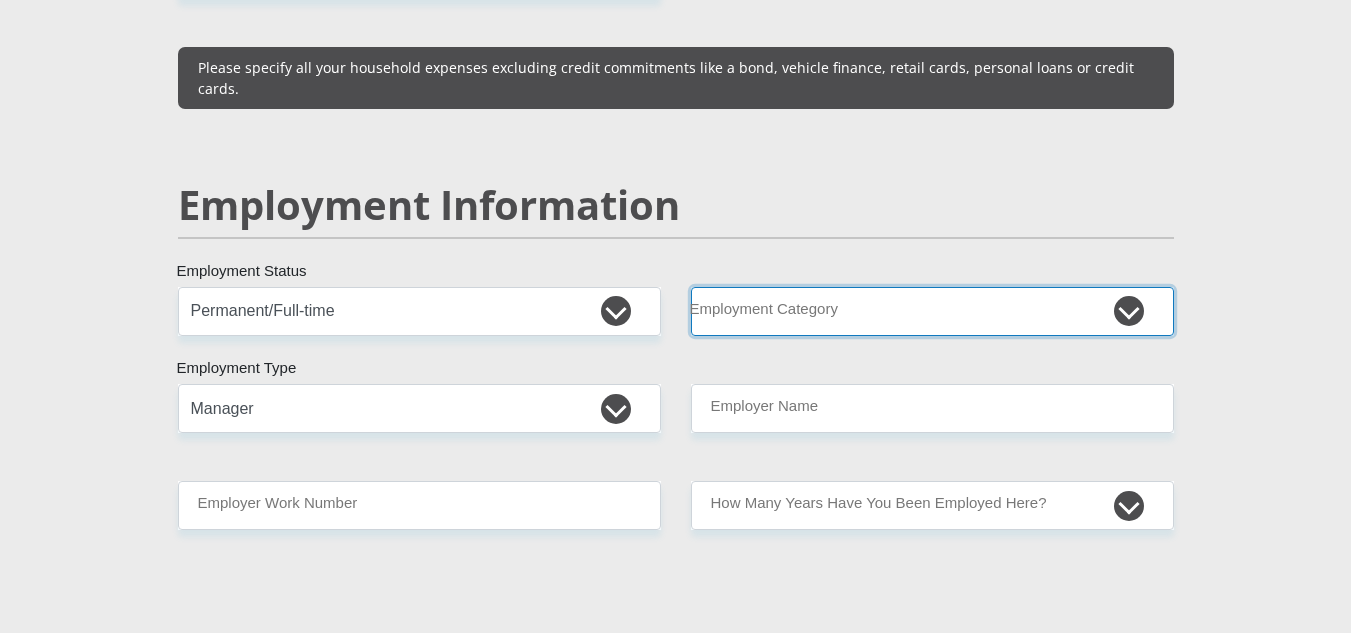 click on "AGRICULTURE
ALCOHOL & TOBACCO
CONSTRUCTION MATERIALS
METALLURGY
EQUIPMENT FOR RENEWABLE ENERGY
SPECIALIZED CONTRACTORS
CAR
GAMING (INCL. INTERNET
OTHER WHOLESALE
UNLICENSED PHARMACEUTICALS
CURRENCY EXCHANGE HOUSES
OTHER FINANCIAL INSTITUTIONS & INSURANCE
REAL ESTATE AGENTS
OIL & GAS
OTHER MATERIALS (E.G. IRON ORE)
PRECIOUS STONES & PRECIOUS METALS
POLITICAL ORGANIZATIONS
RELIGIOUS ORGANIZATIONS(NOT SECTS)
ACTI. HAVING BUSINESS DEAL WITH PUBLIC ADMINISTRATION
LAUNDROMATS" at bounding box center (932, 311) 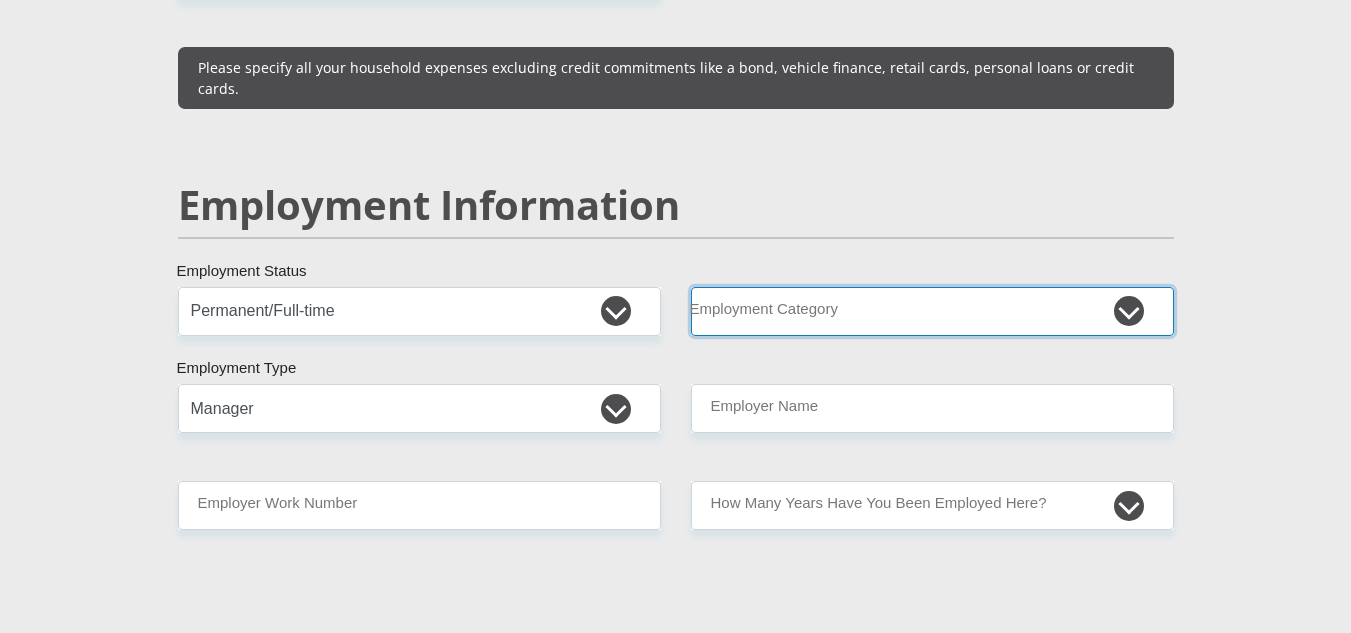 select on "6" 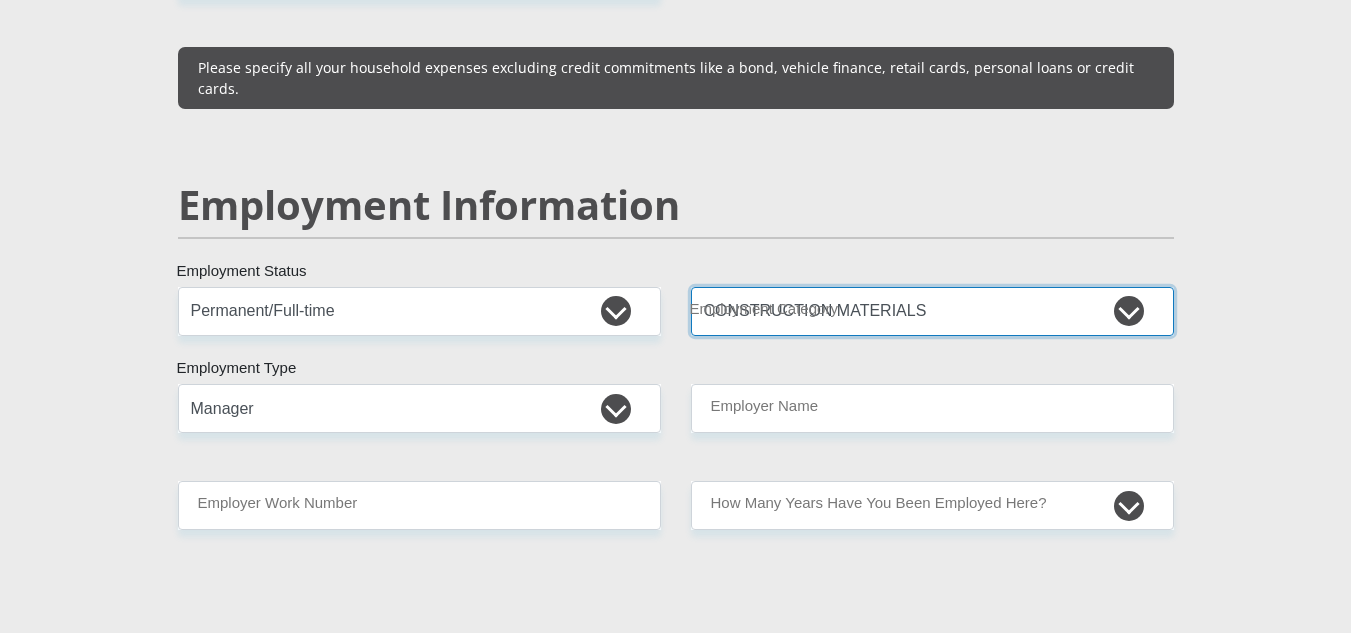 click on "AGRICULTURE
ALCOHOL & TOBACCO
CONSTRUCTION MATERIALS
METALLURGY
EQUIPMENT FOR RENEWABLE ENERGY
SPECIALIZED CONTRACTORS
CAR
GAMING (INCL. INTERNET
OTHER WHOLESALE
UNLICENSED PHARMACEUTICALS
CURRENCY EXCHANGE HOUSES
OTHER FINANCIAL INSTITUTIONS & INSURANCE
REAL ESTATE AGENTS
OIL & GAS
OTHER MATERIALS (E.G. IRON ORE)
PRECIOUS STONES & PRECIOUS METALS
POLITICAL ORGANIZATIONS
RELIGIOUS ORGANIZATIONS(NOT SECTS)
ACTI. HAVING BUSINESS DEAL WITH PUBLIC ADMINISTRATION
LAUNDROMATS" at bounding box center [932, 311] 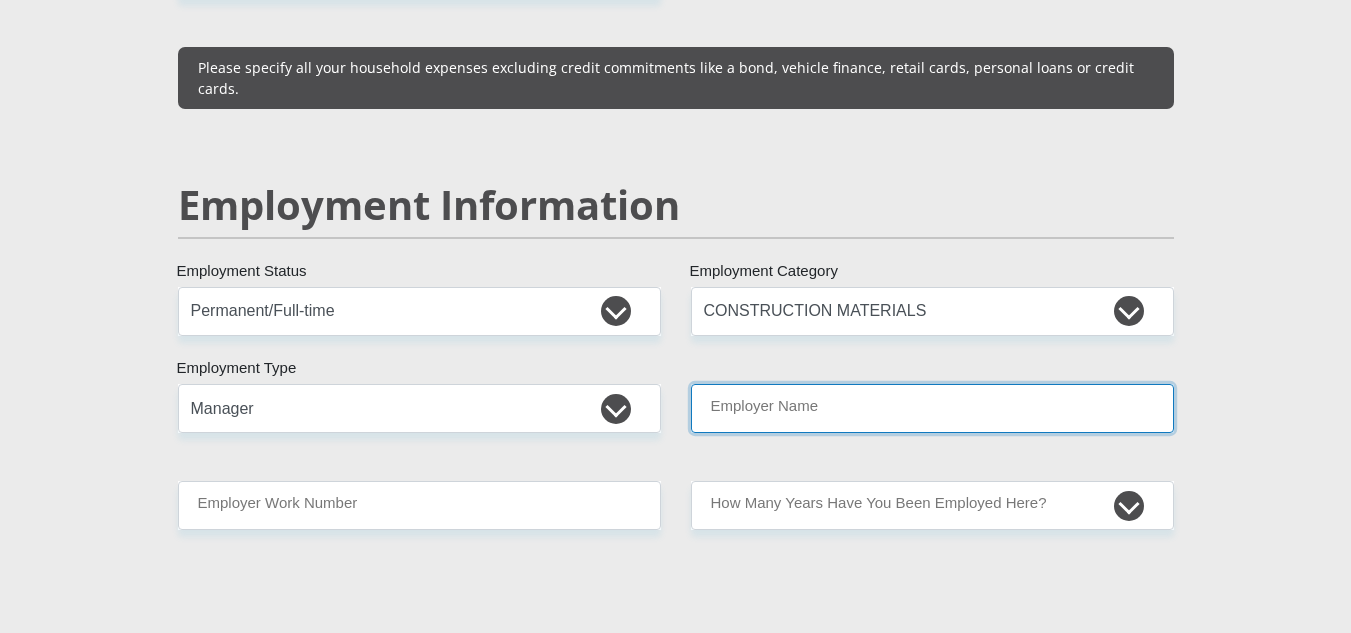 click on "Employer Name" at bounding box center (932, 408) 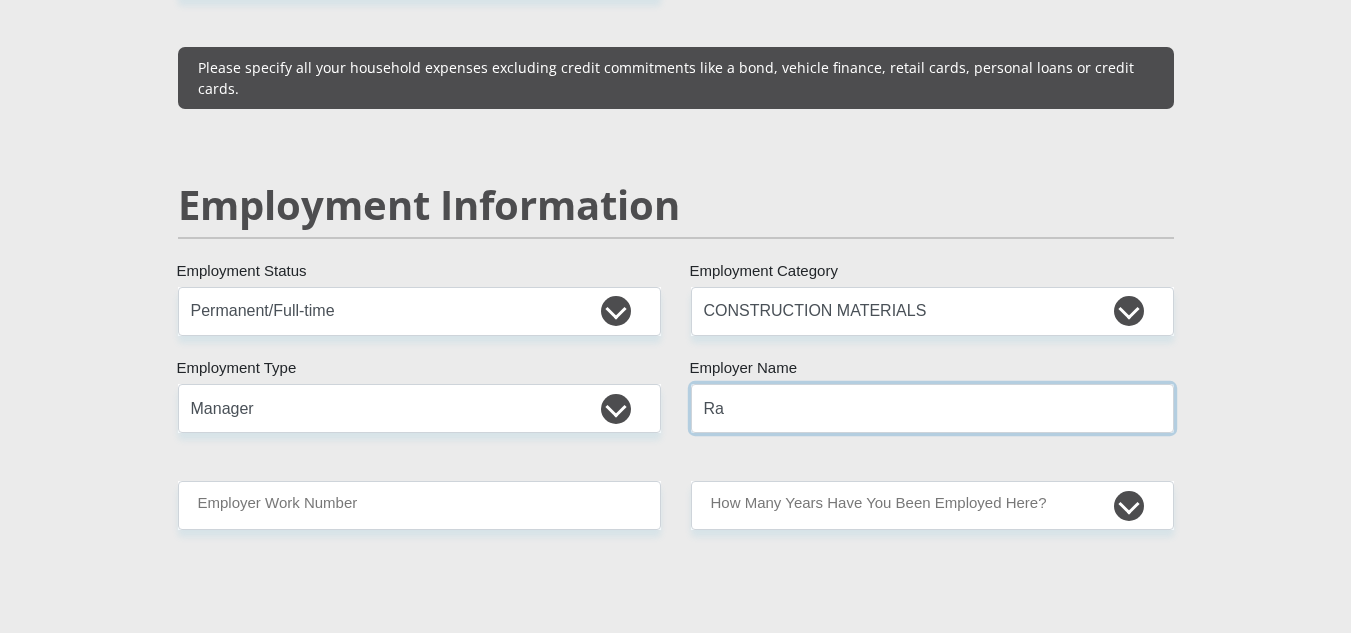 type on "R" 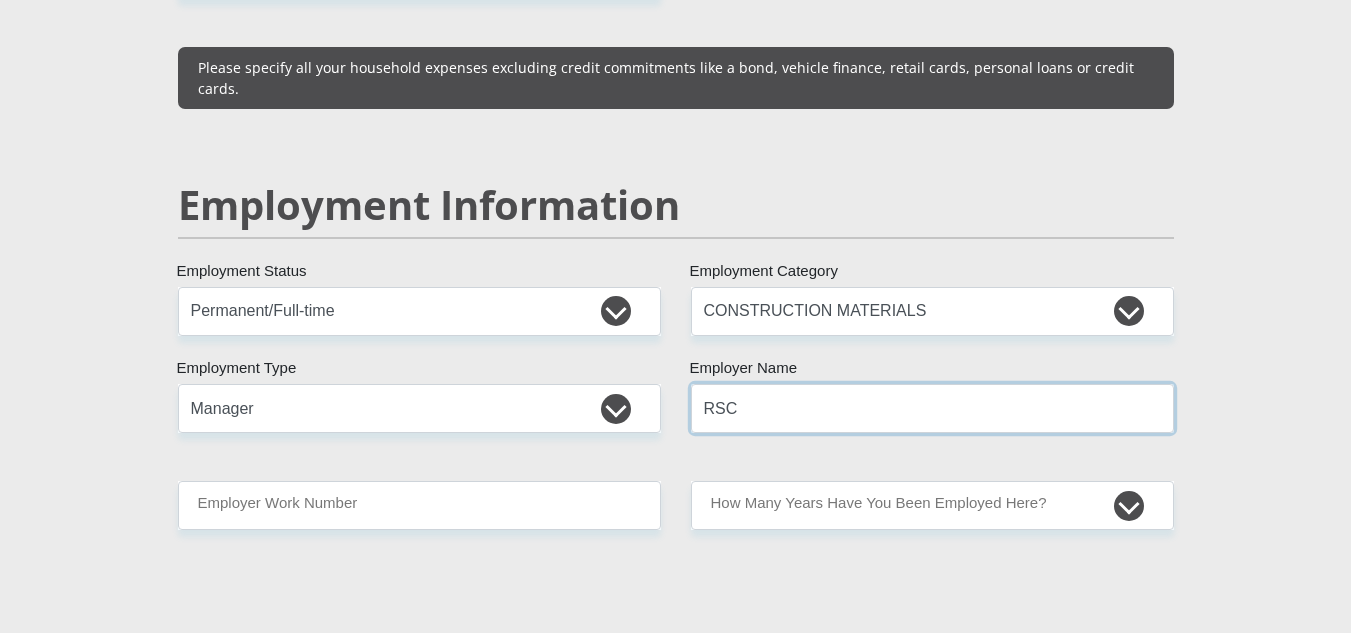type on "RSC" 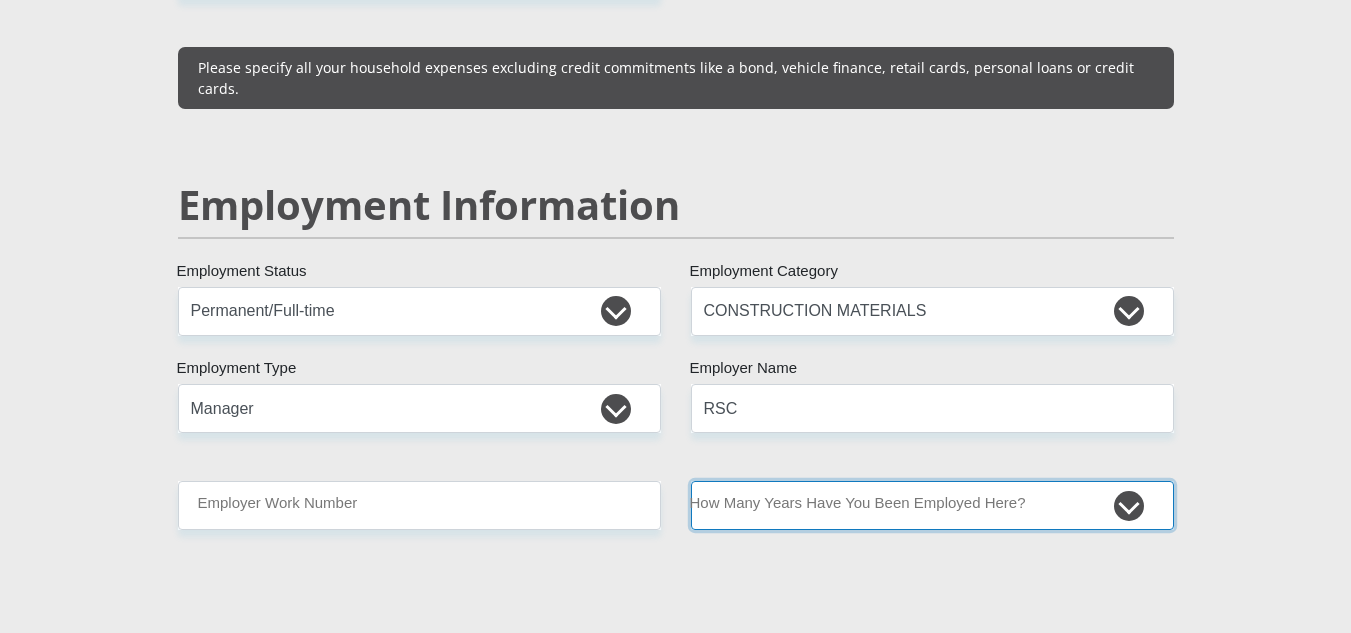 click on "less than 1 year
1-3 years
3-5 years
5+ years" at bounding box center (932, 505) 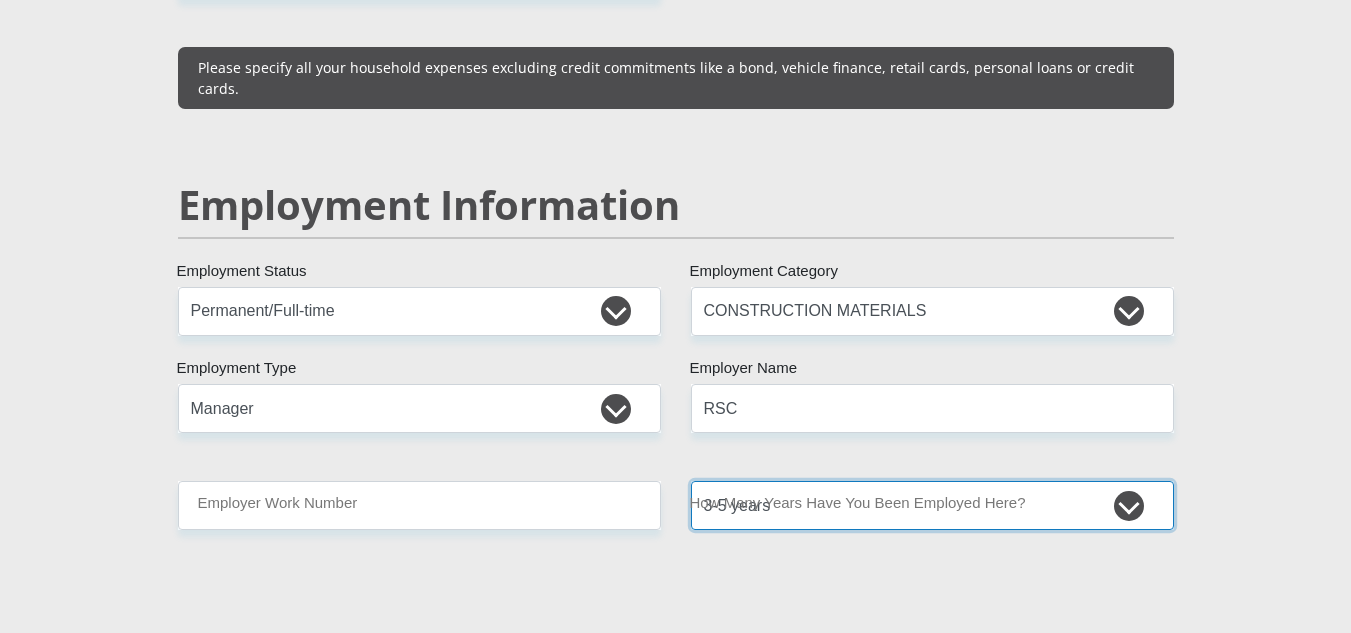 click on "less than 1 year
1-3 years
3-5 years
5+ years" at bounding box center [932, 505] 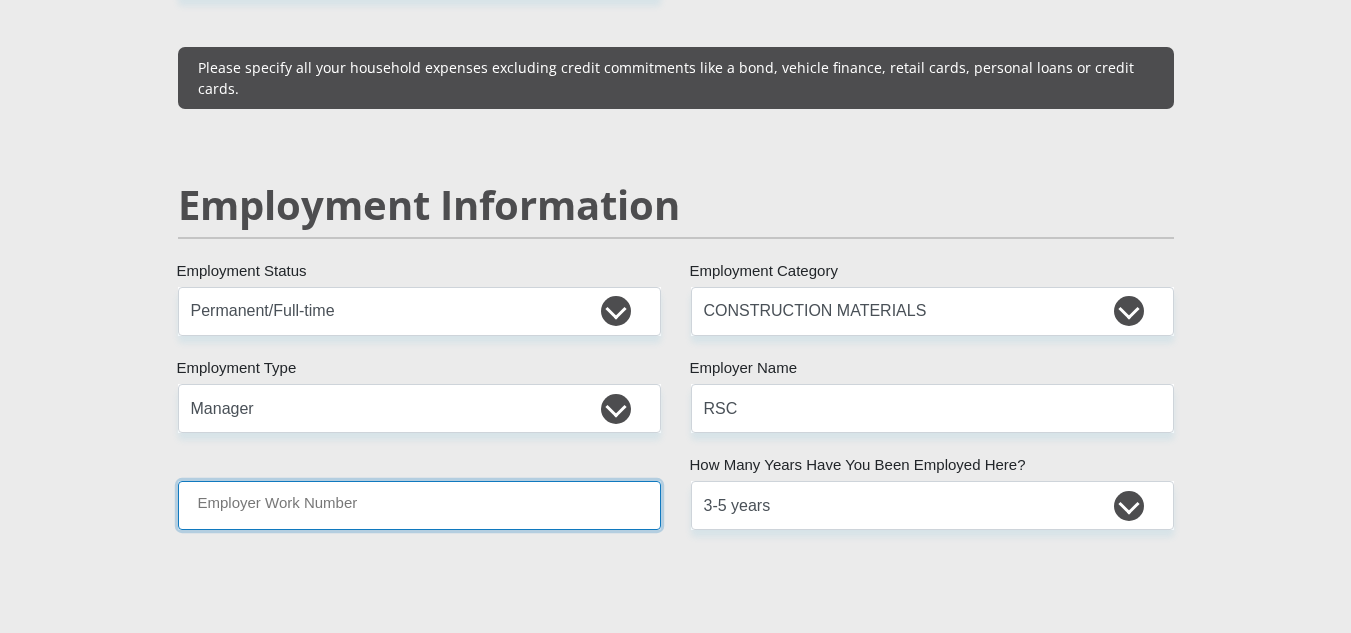 click on "Employer Work Number" at bounding box center [419, 505] 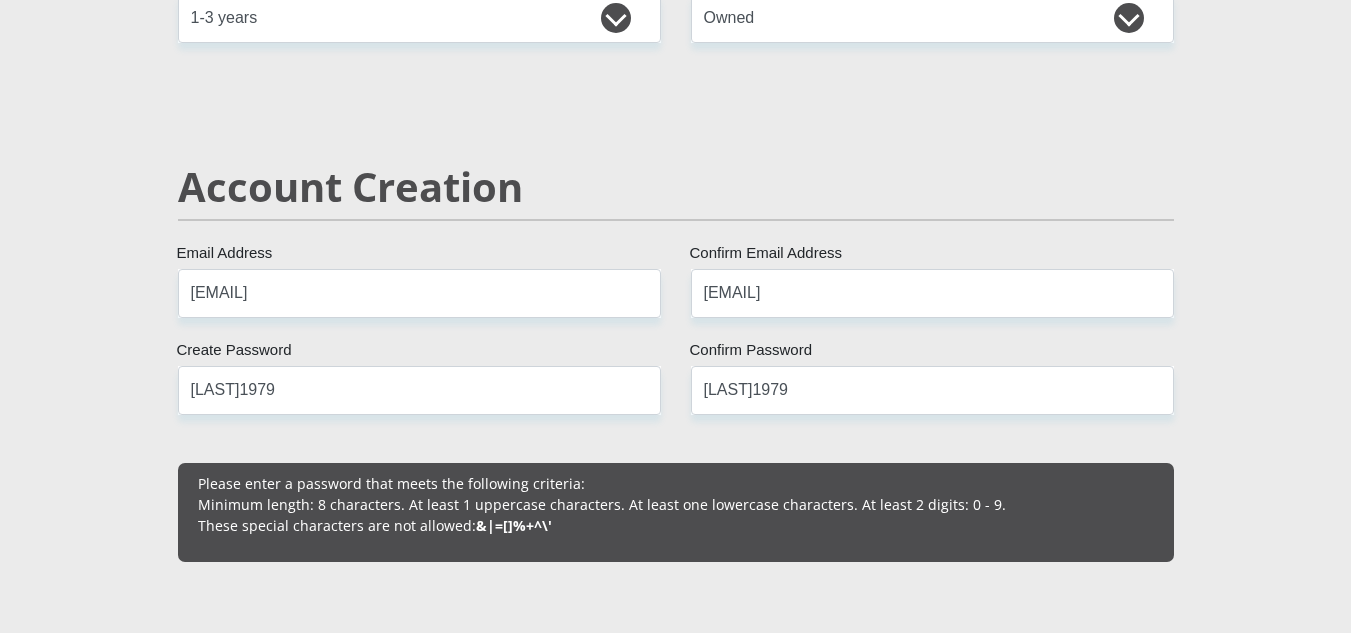 scroll, scrollTop: 500, scrollLeft: 0, axis: vertical 